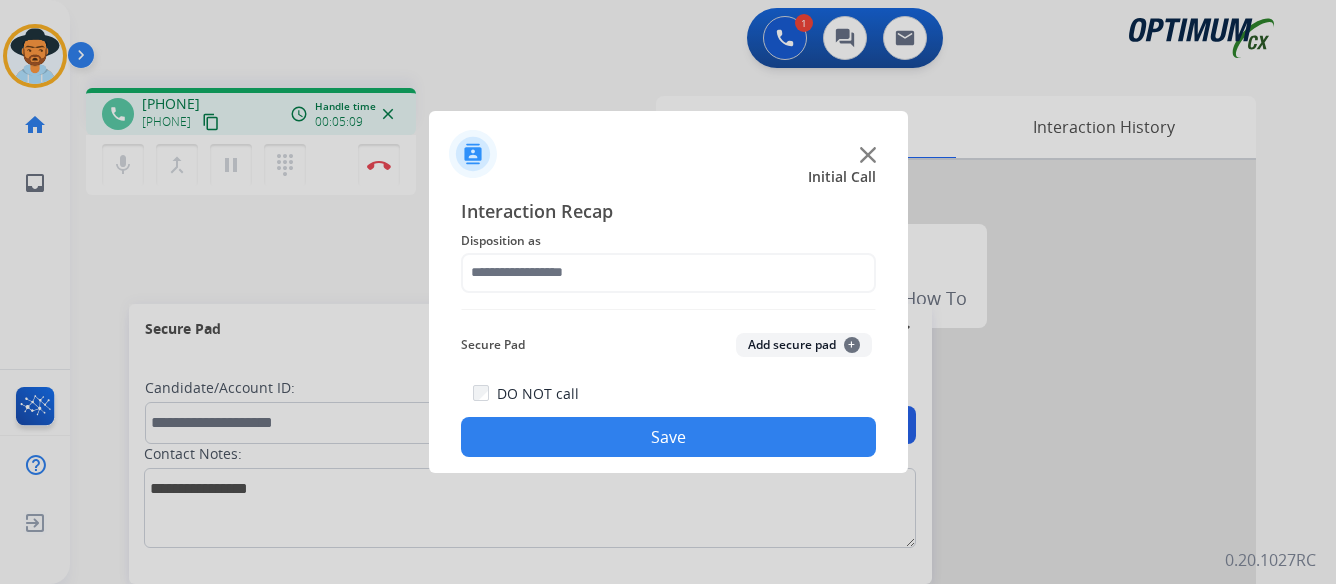 scroll, scrollTop: 0, scrollLeft: 0, axis: both 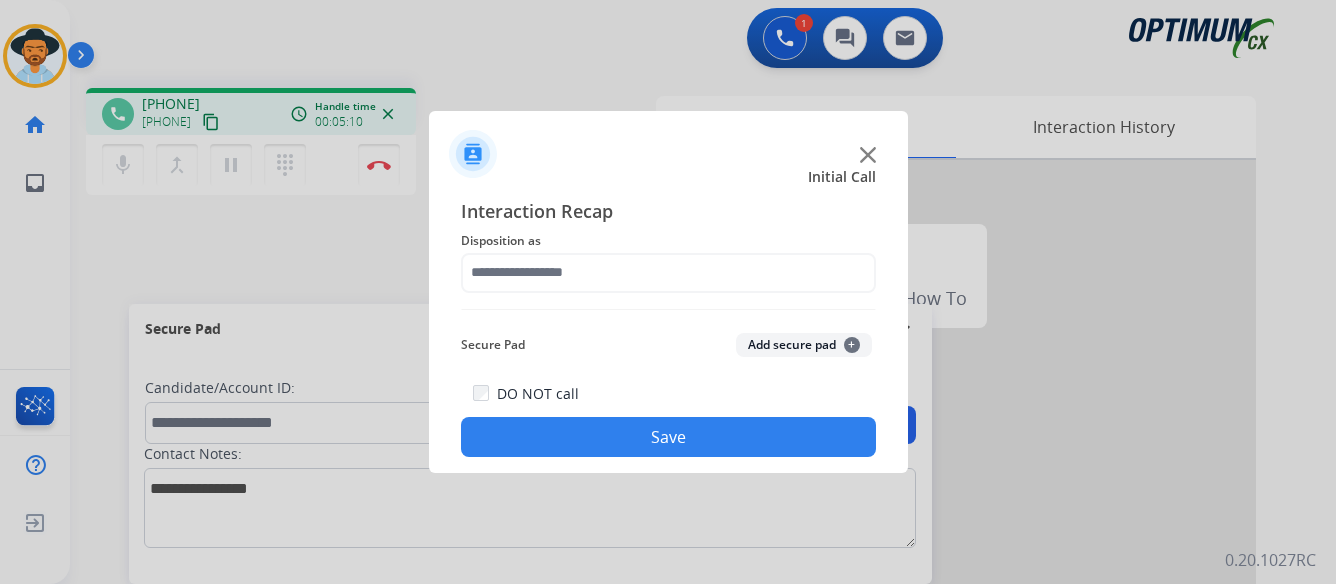 click 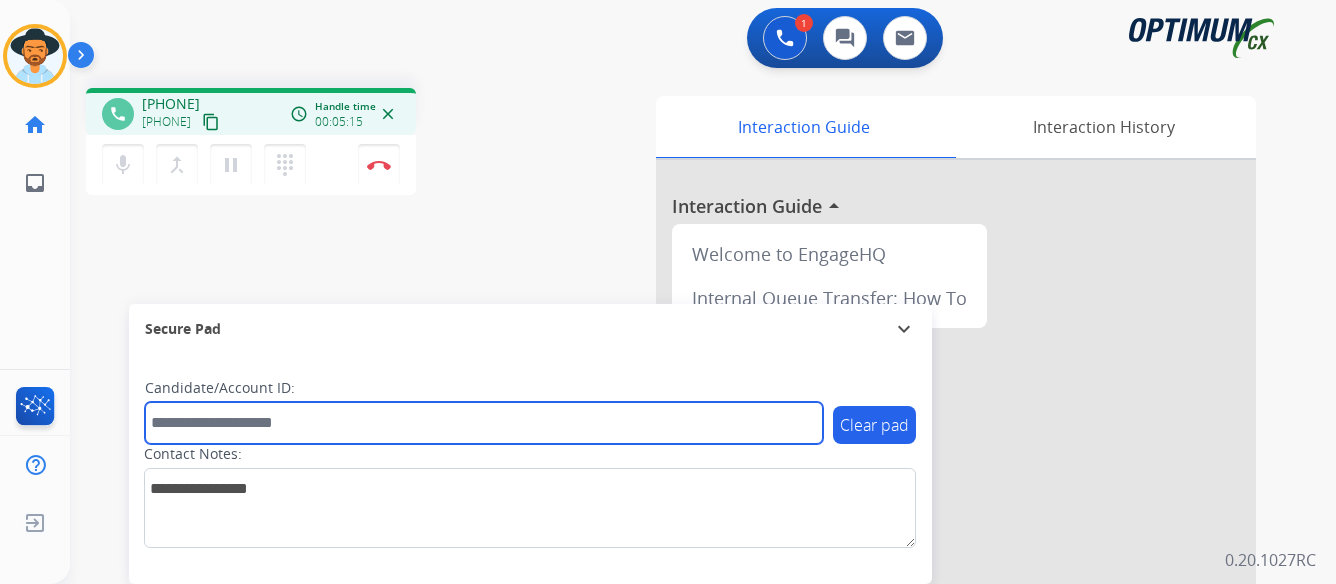 paste on "*******" 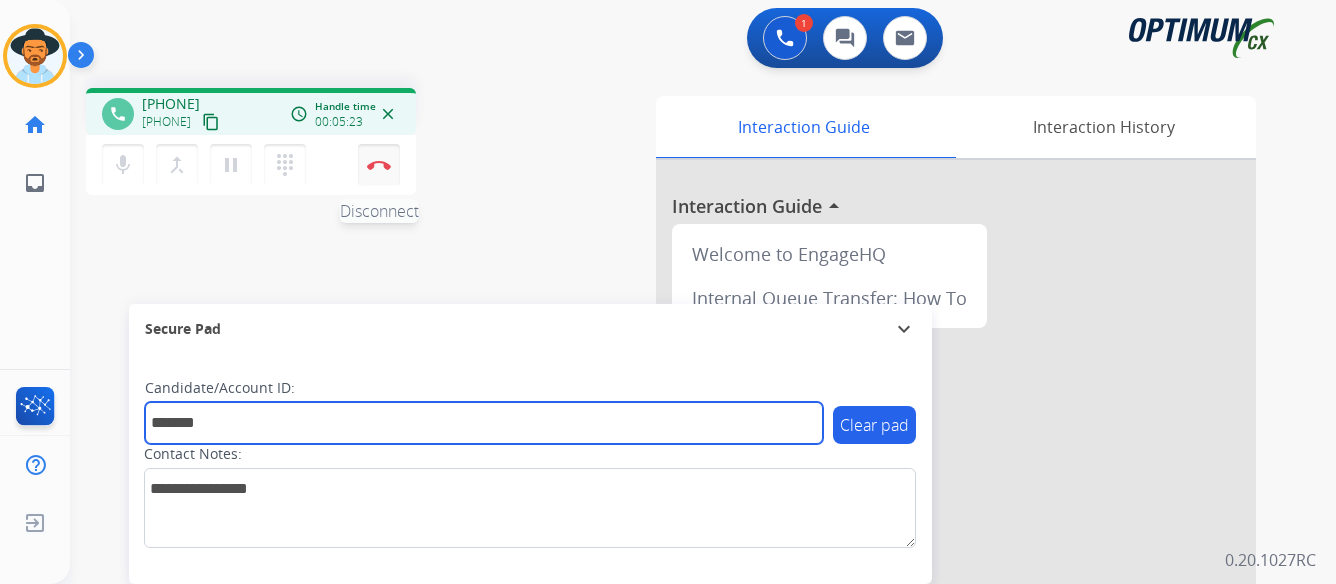 type on "*******" 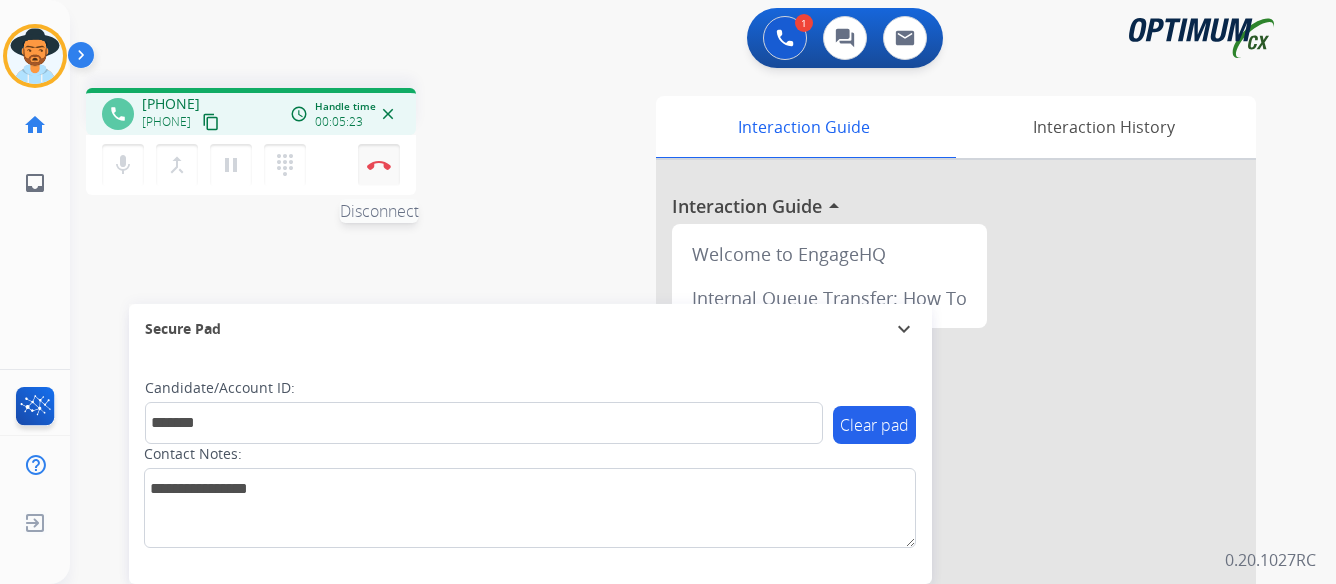 click at bounding box center (379, 165) 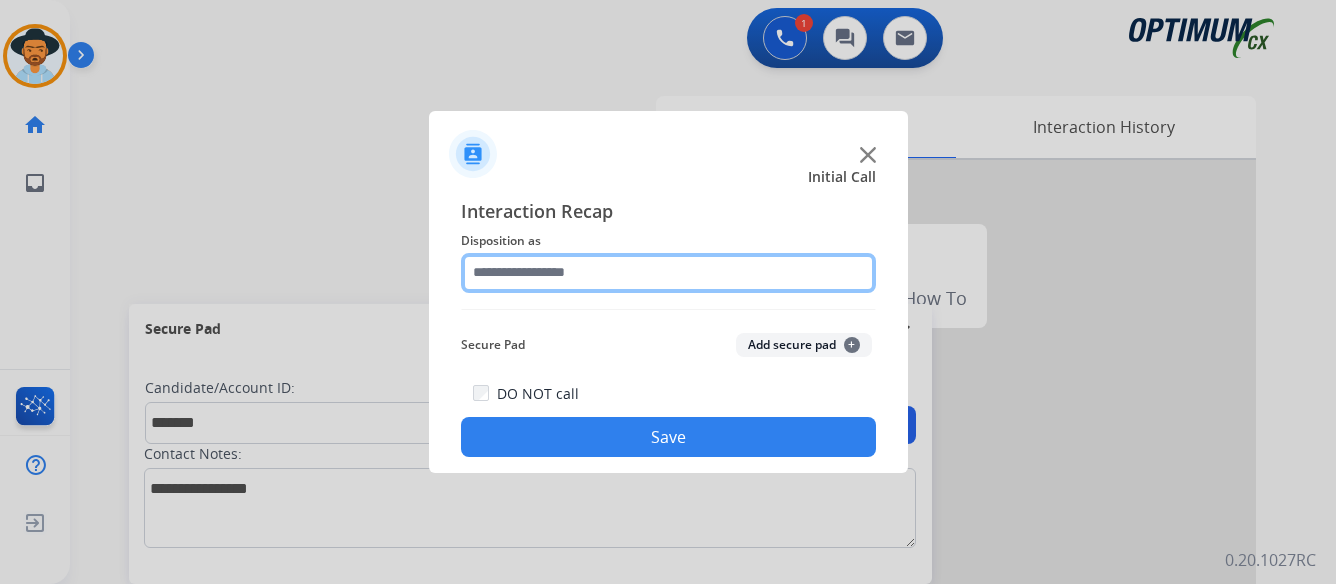 click 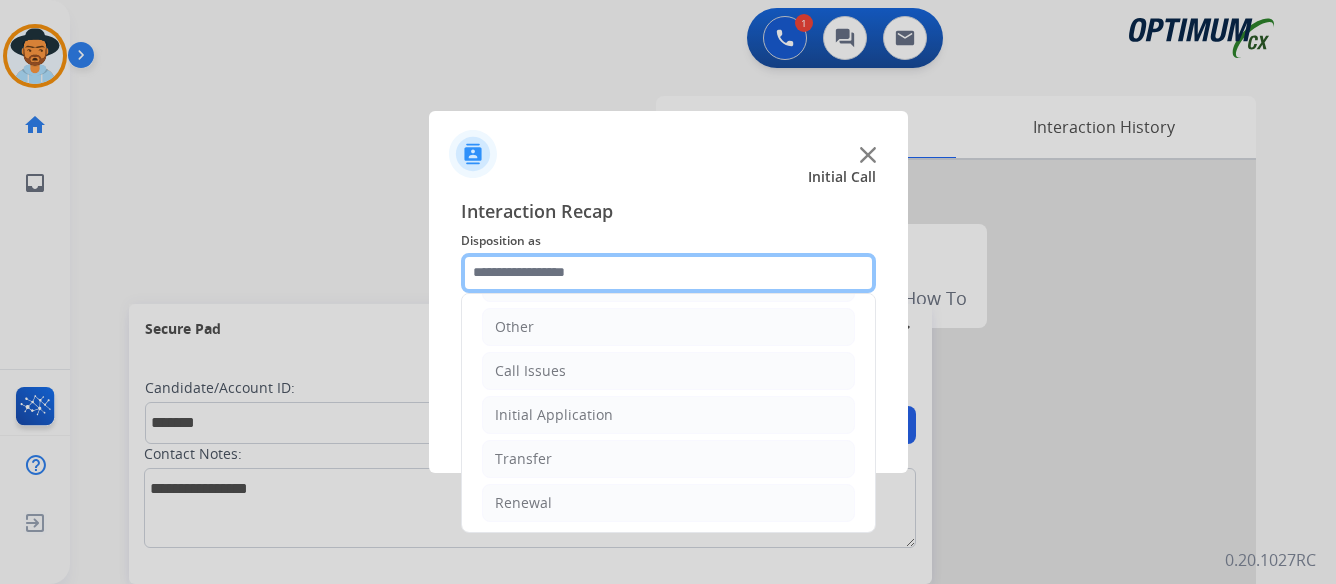 scroll, scrollTop: 136, scrollLeft: 0, axis: vertical 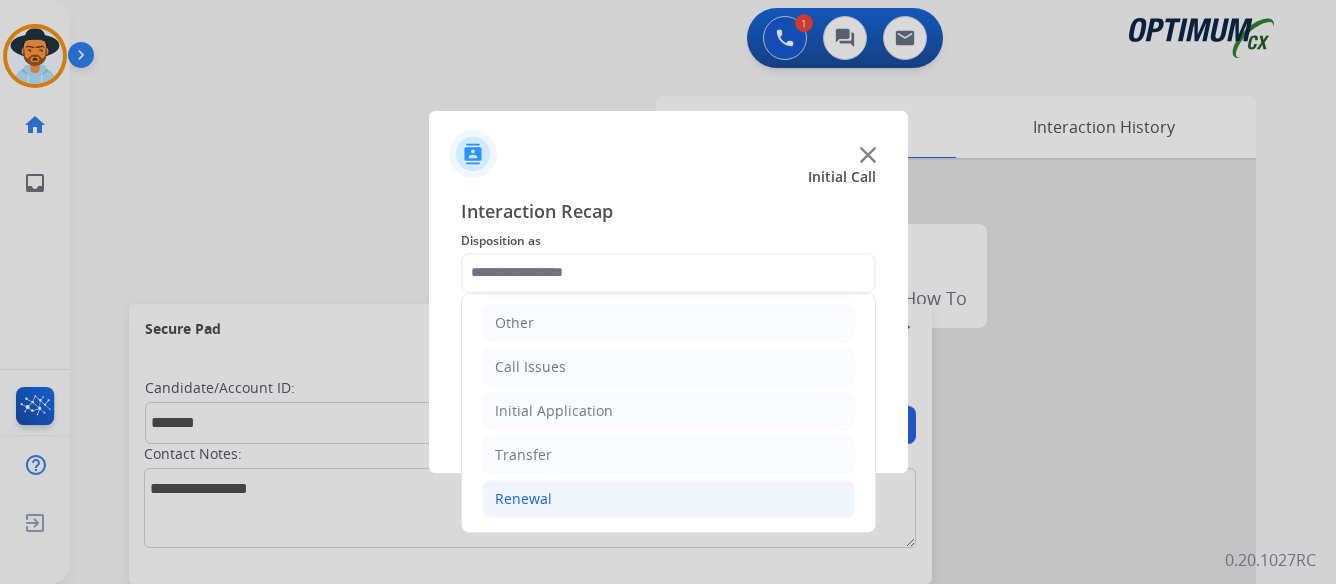 click on "Renewal" 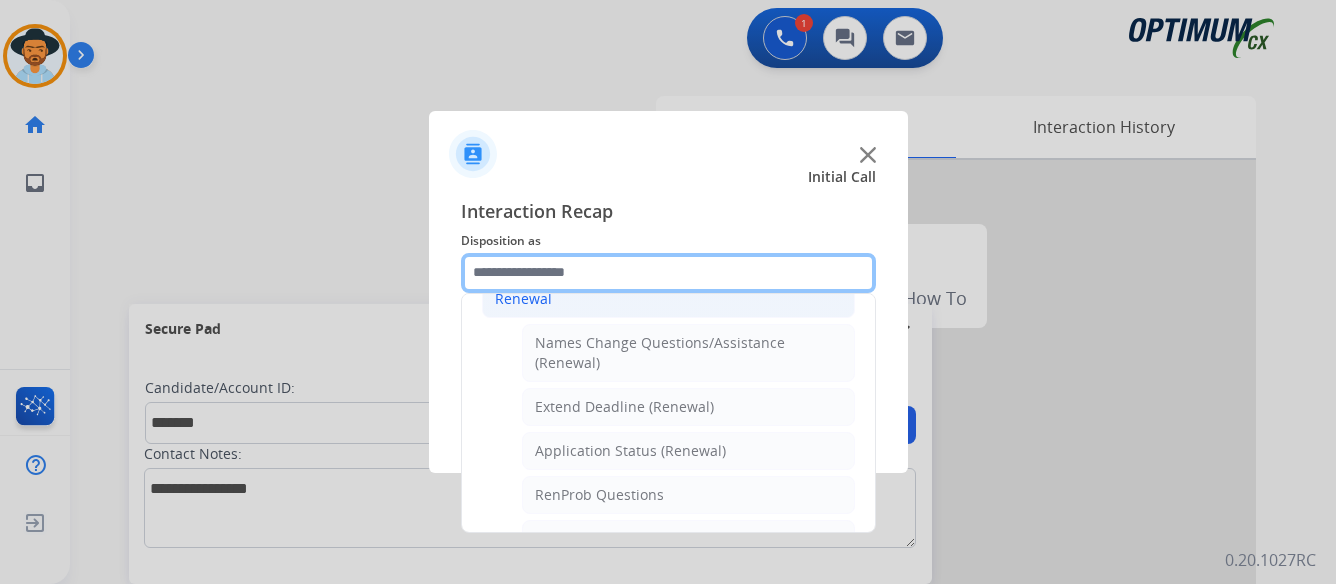 scroll, scrollTop: 436, scrollLeft: 0, axis: vertical 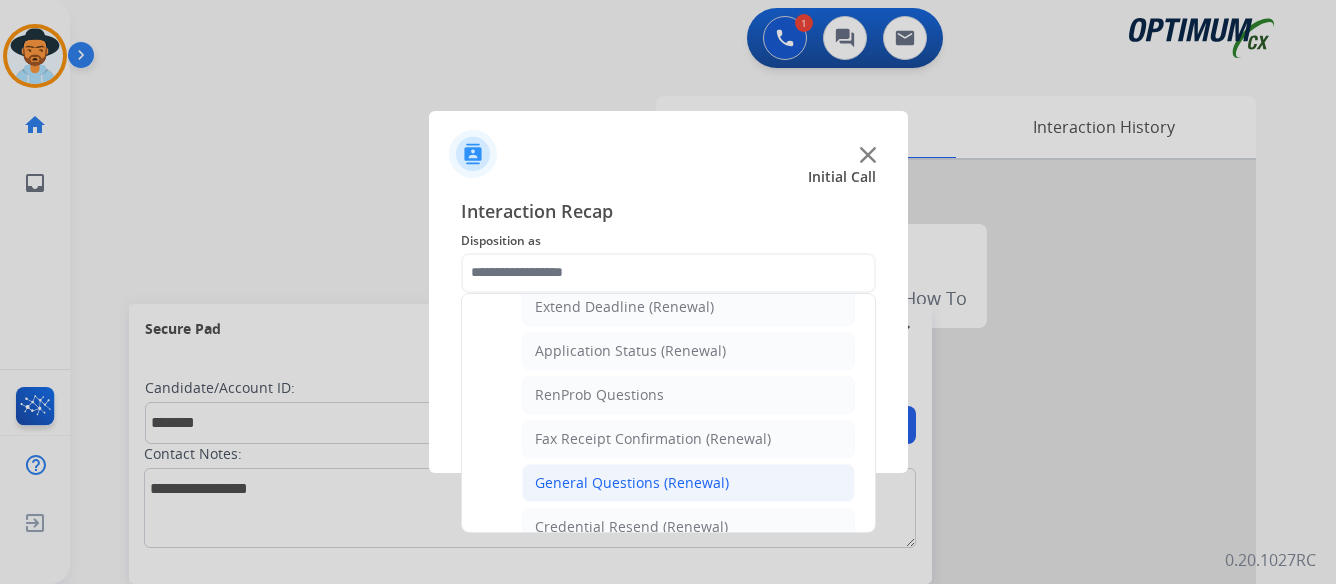 click on "General Questions (Renewal)" 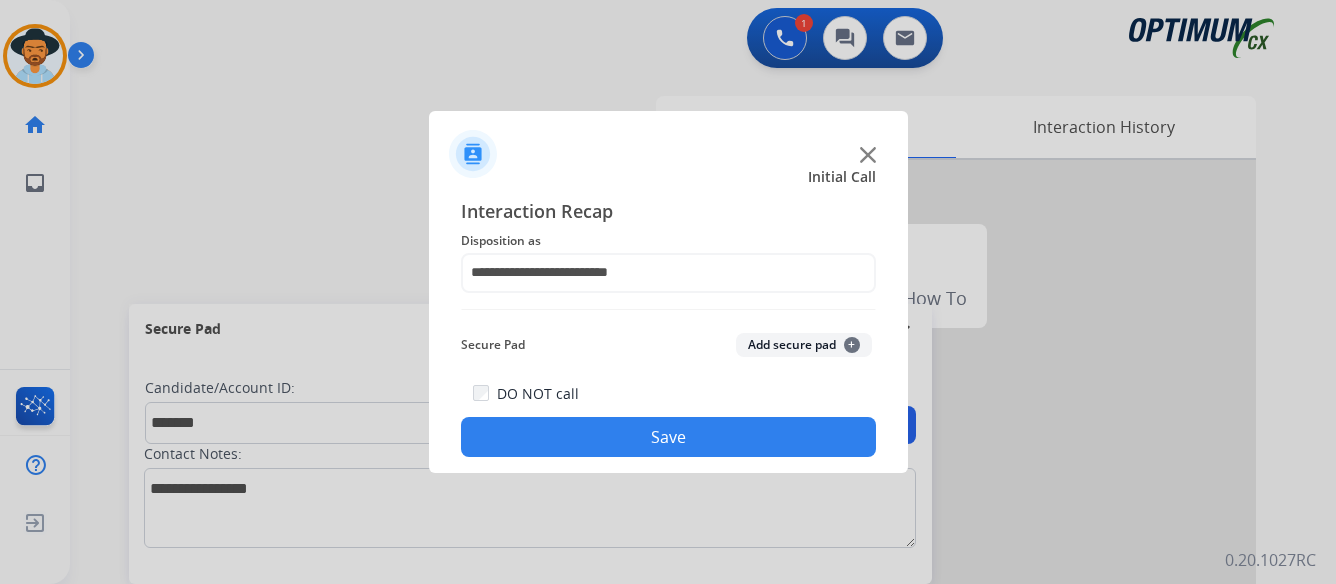 click on "Save" 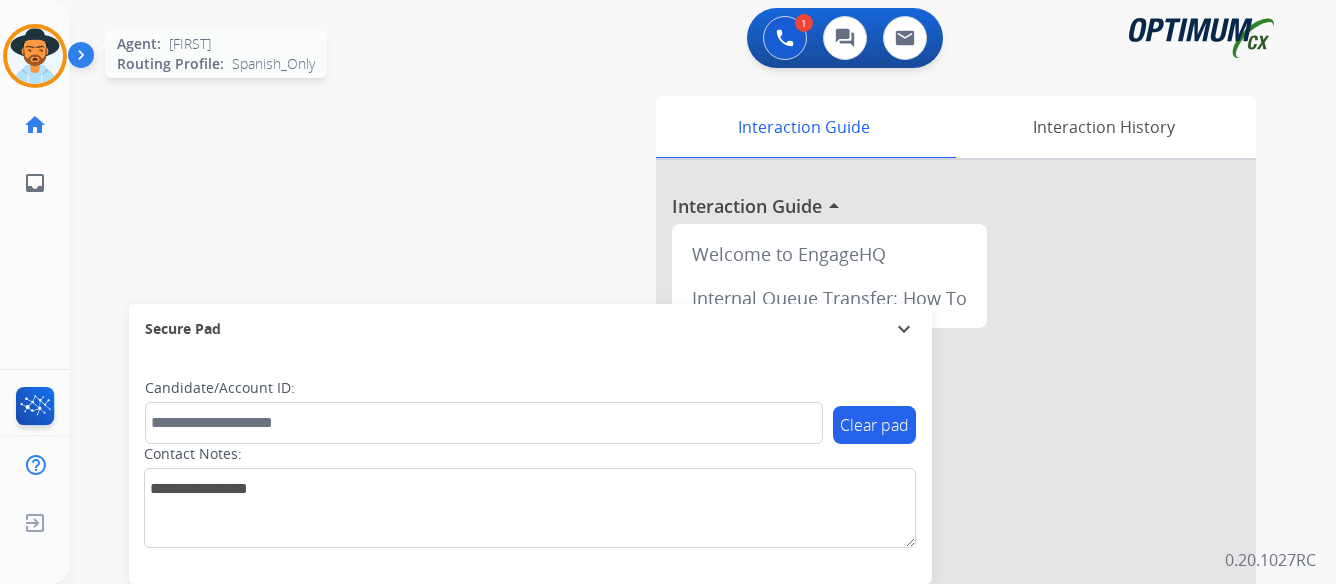 click at bounding box center (35, 56) 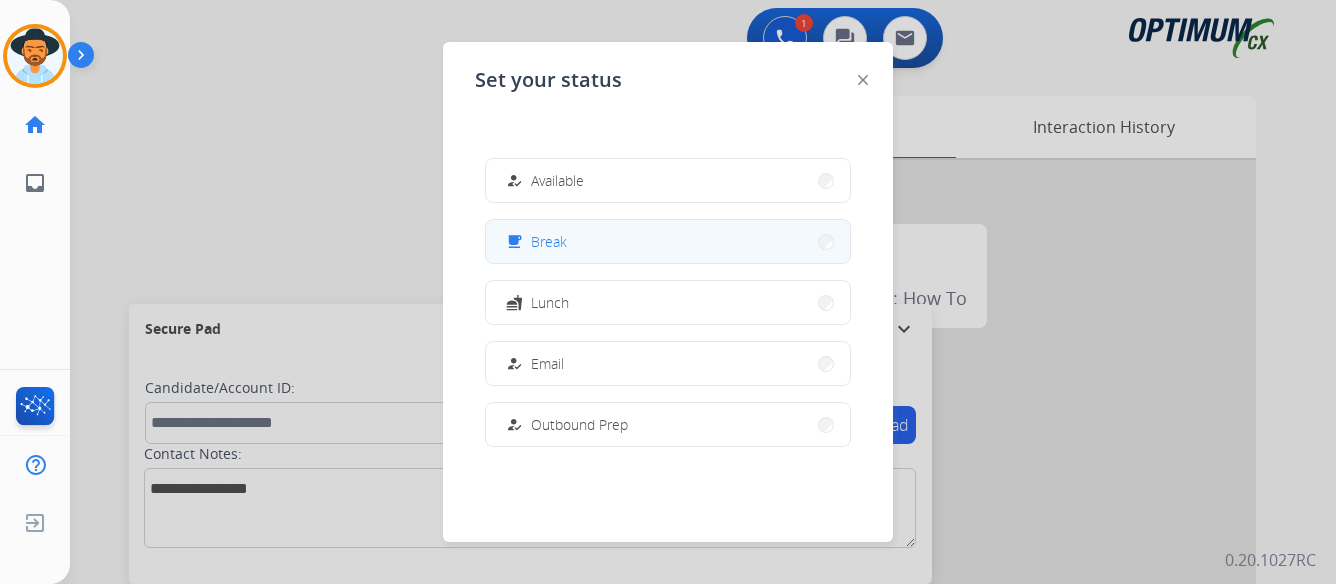 click on "free_breakfast Break" at bounding box center (668, 241) 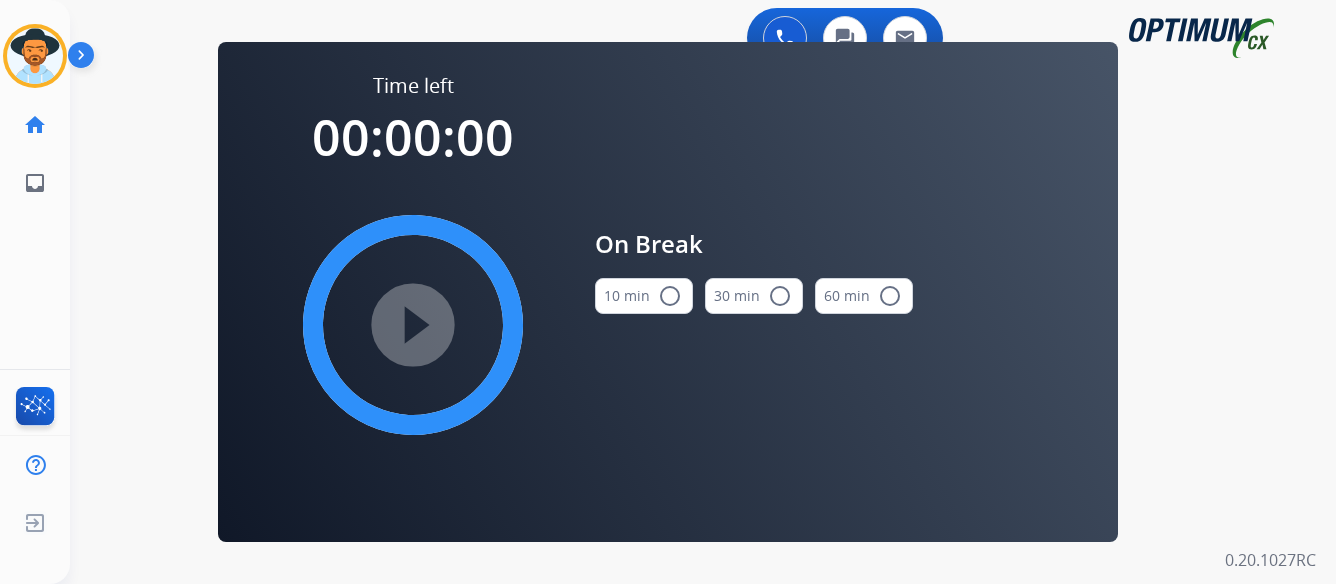 click on "radio_button_unchecked" at bounding box center (670, 296) 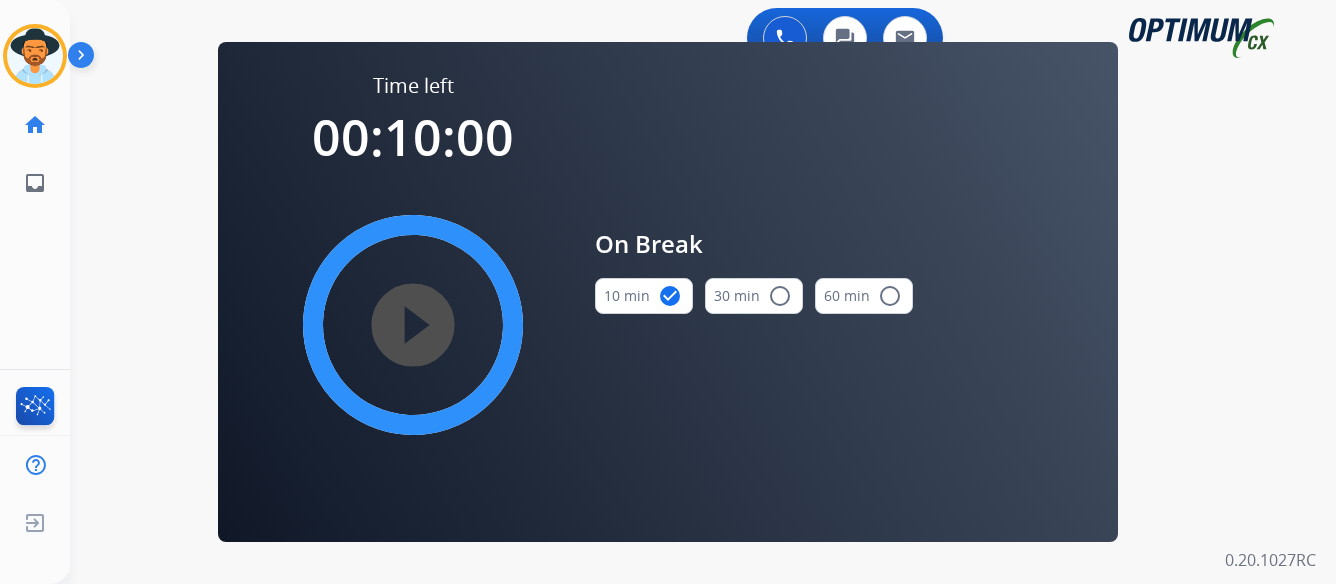 click on "play_circle_filled" at bounding box center [413, 325] 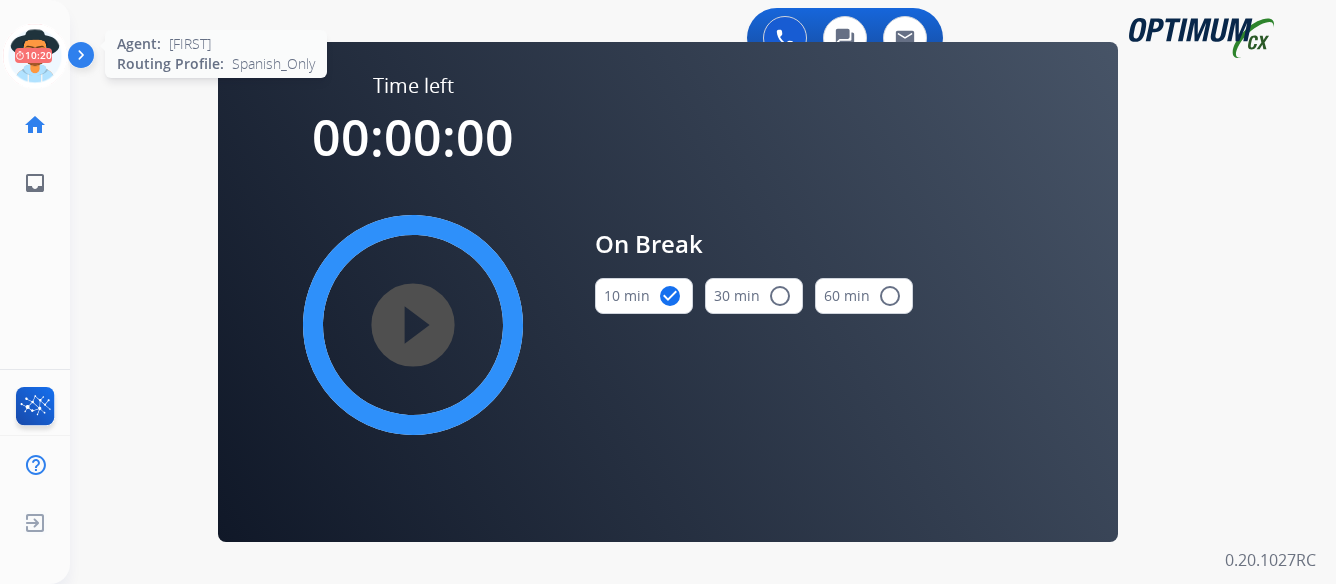 click 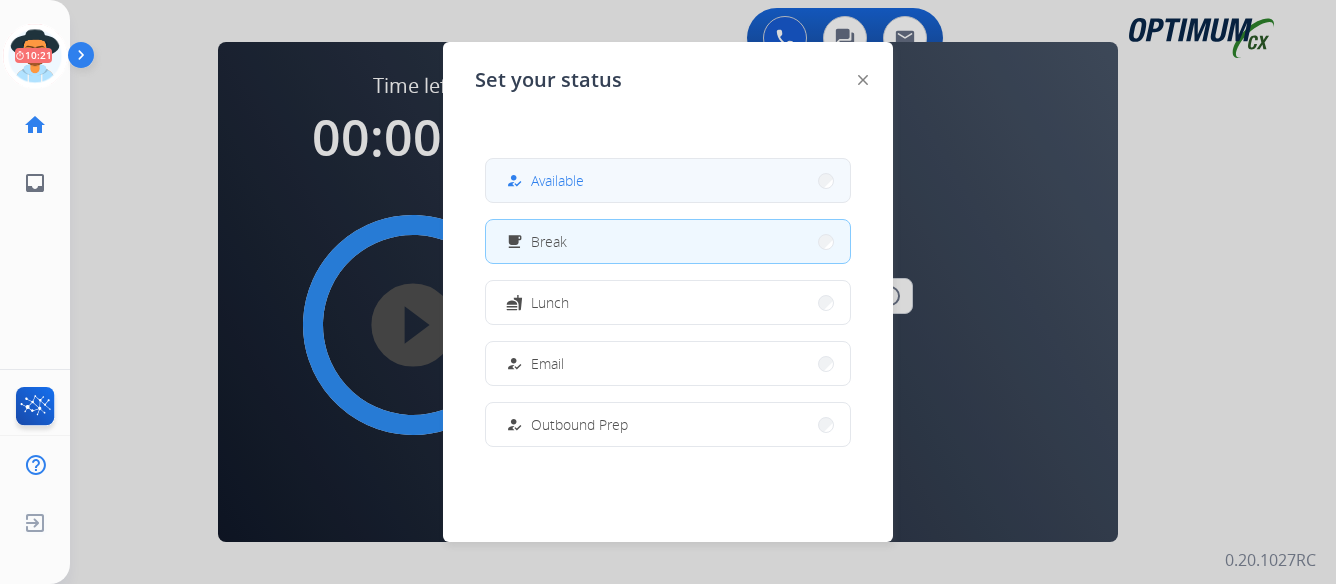click on "how_to_reg Available" at bounding box center (668, 180) 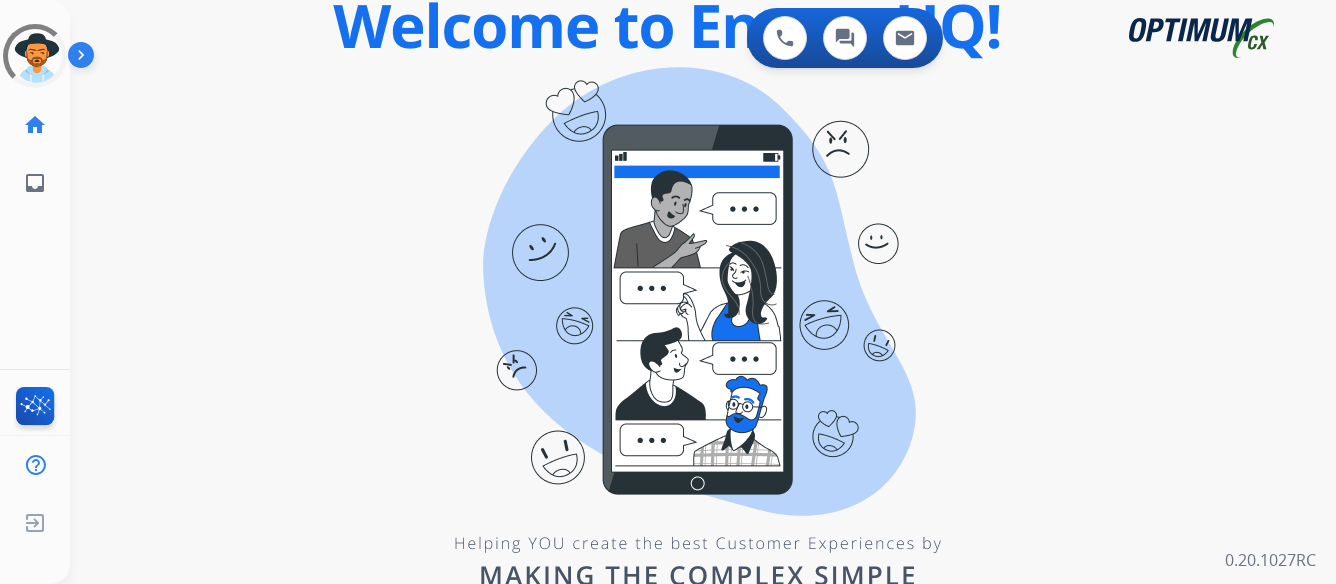 scroll, scrollTop: 0, scrollLeft: 0, axis: both 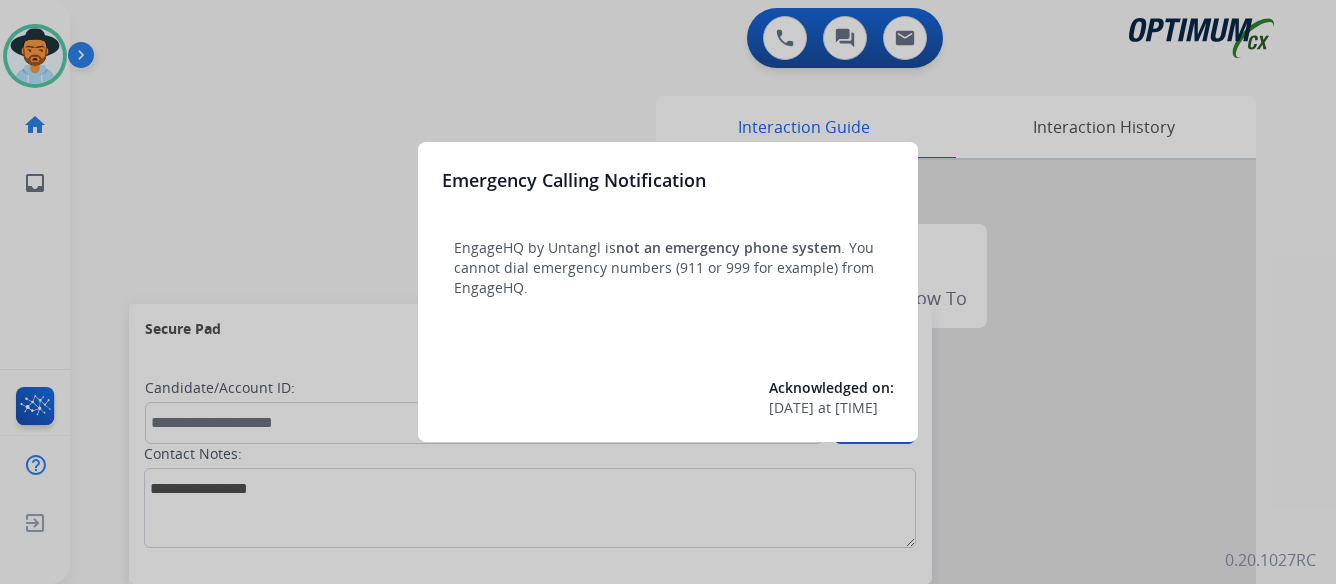 click at bounding box center (668, 292) 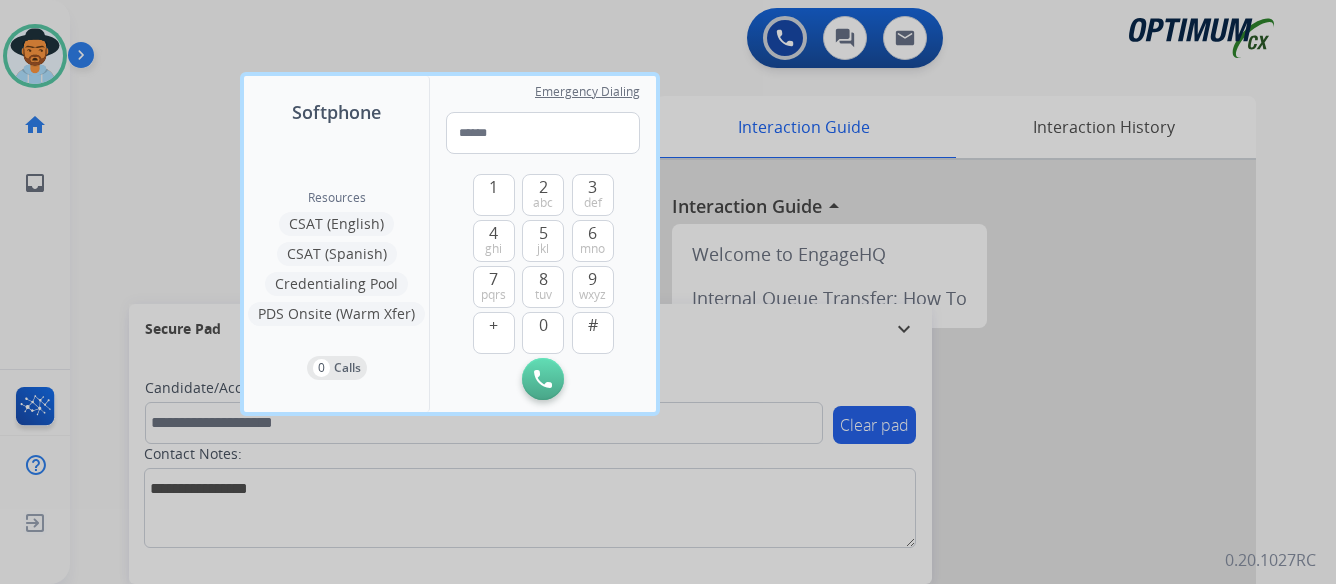 click at bounding box center [668, 292] 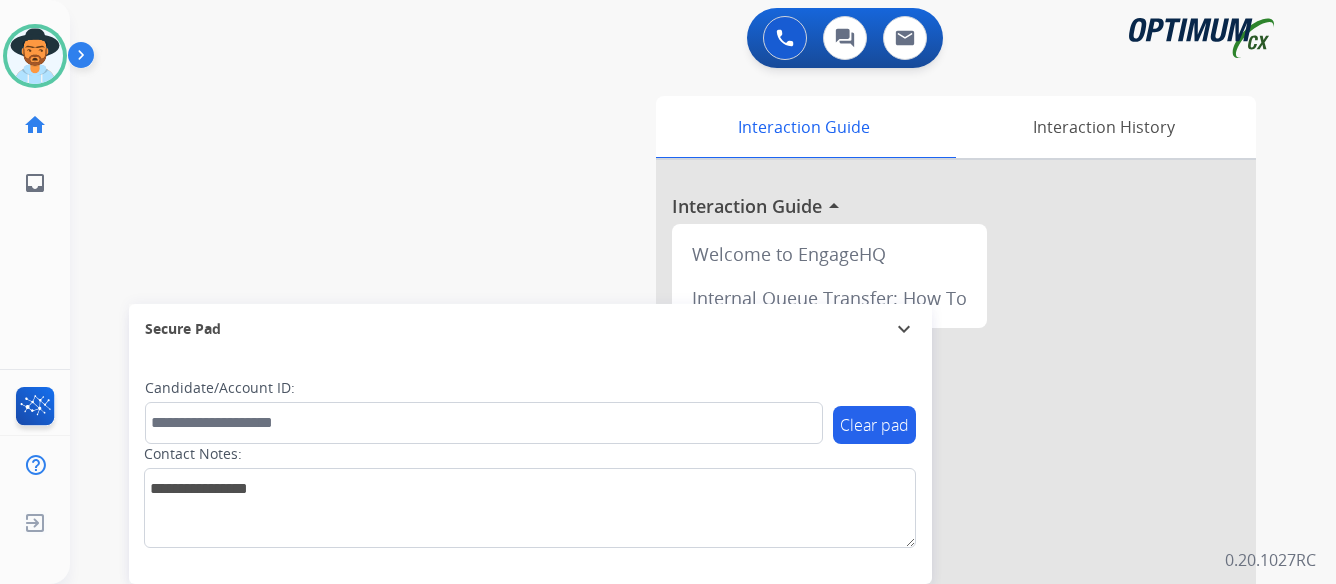 click at bounding box center (85, 59) 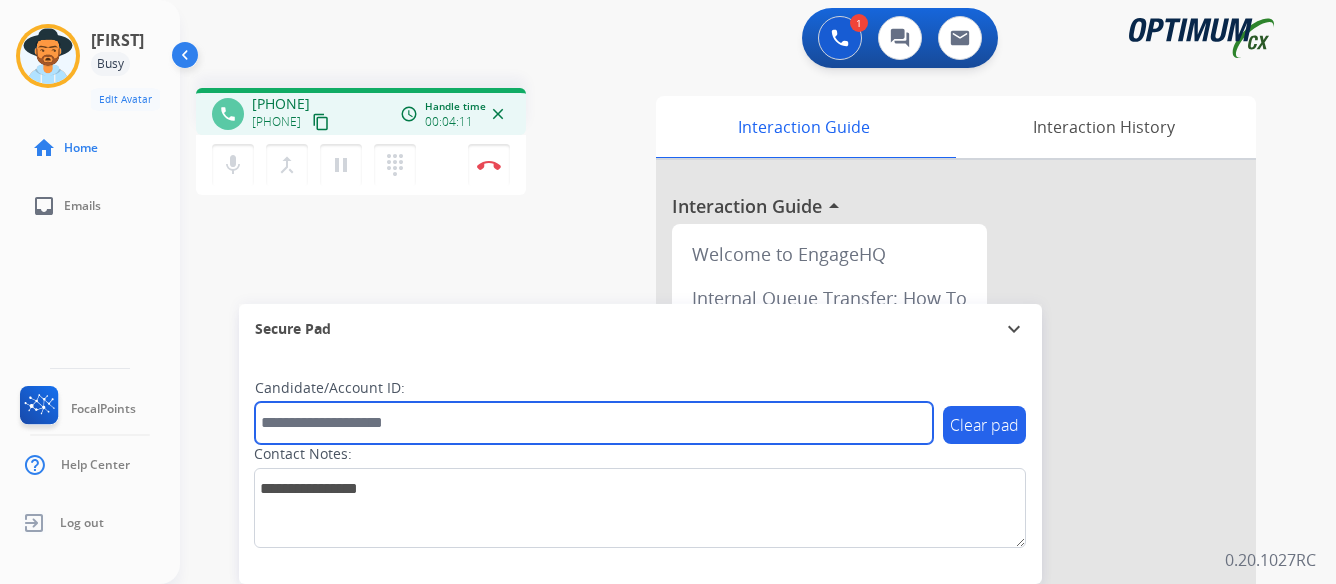 paste on "*******" 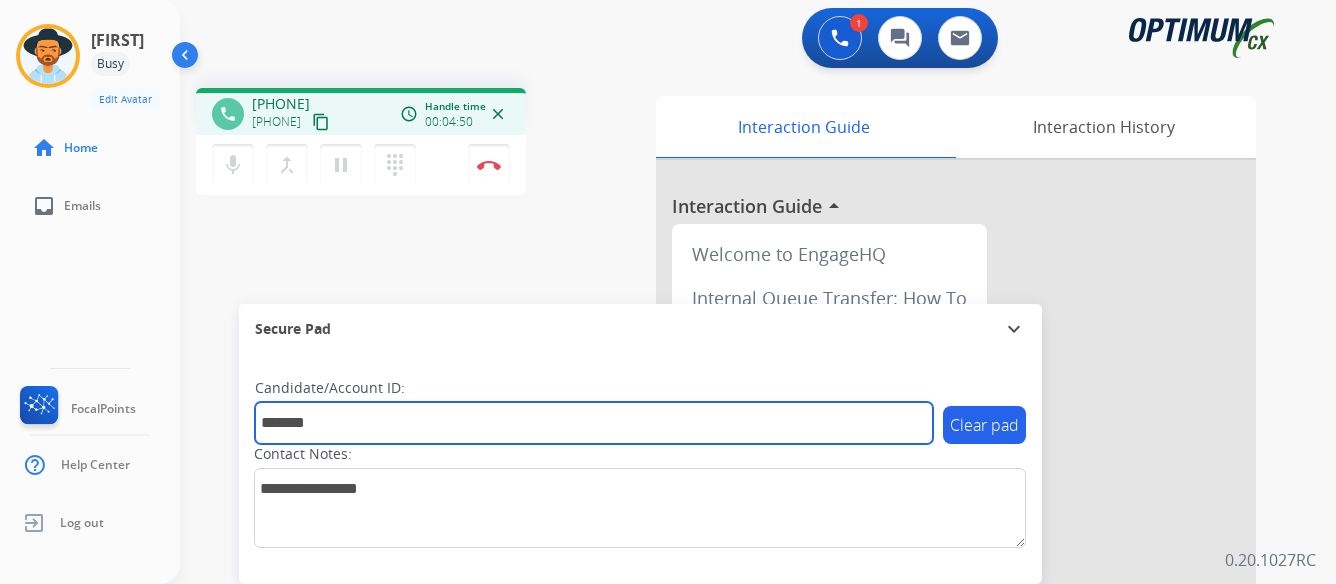 type on "*******" 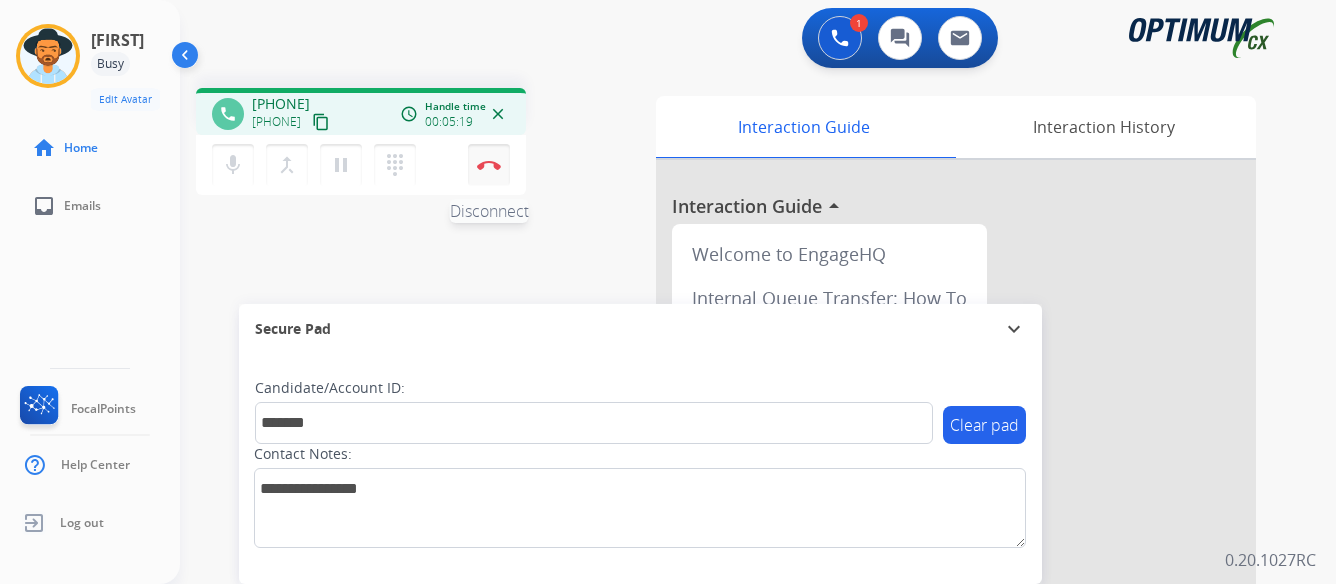 click at bounding box center (489, 165) 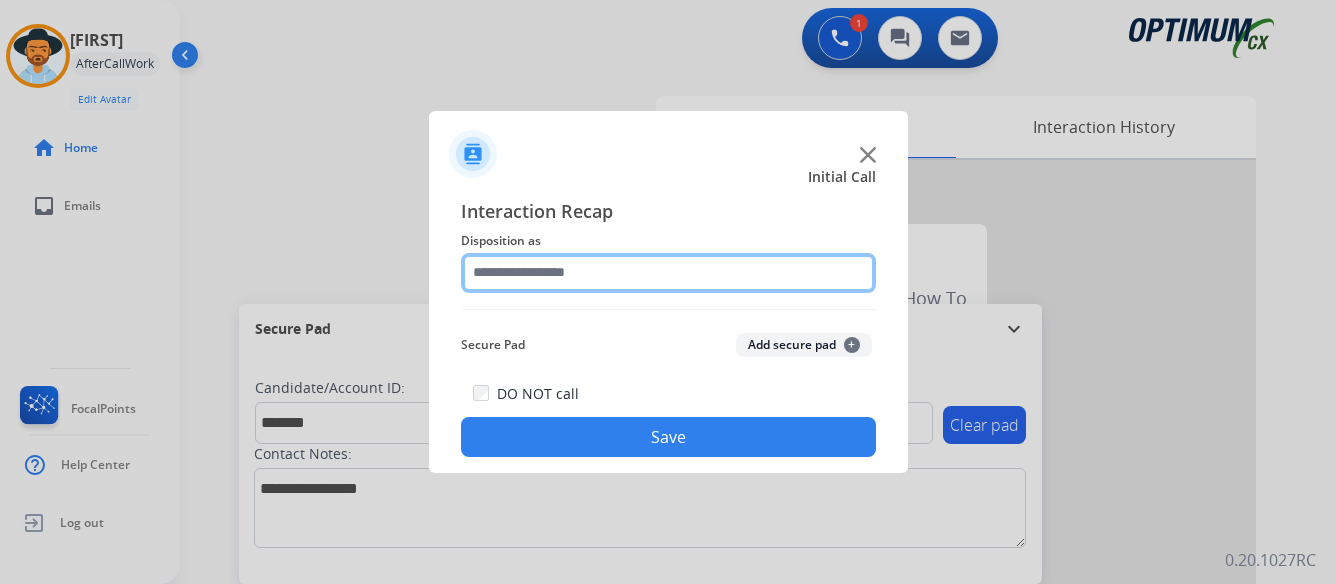 click 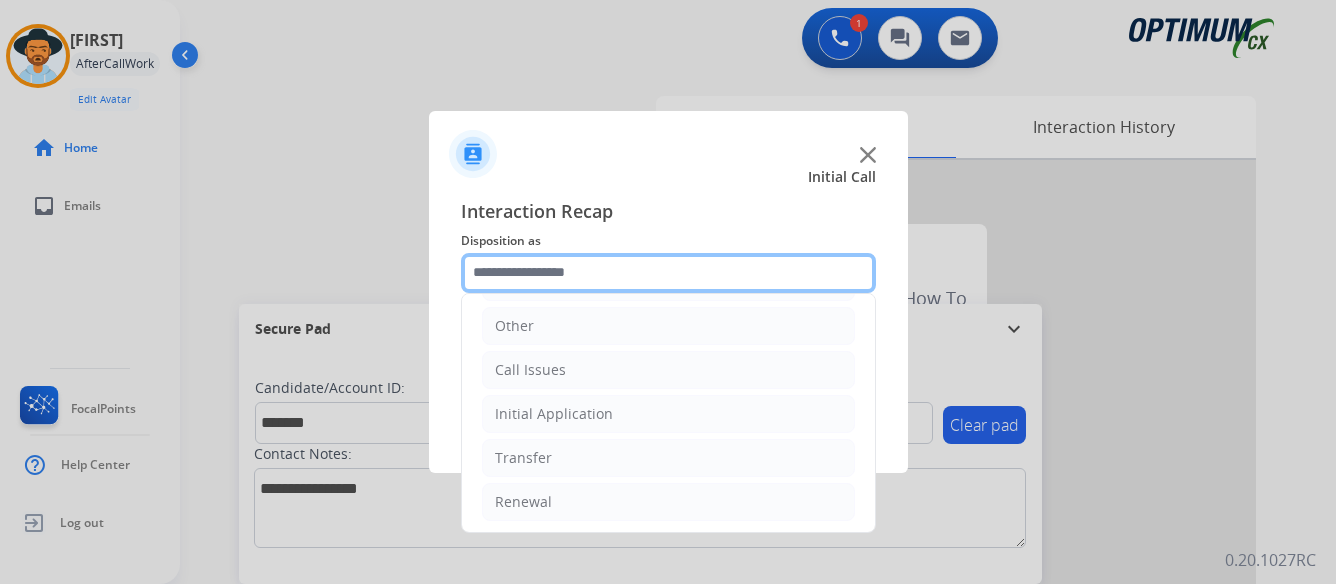 scroll, scrollTop: 136, scrollLeft: 0, axis: vertical 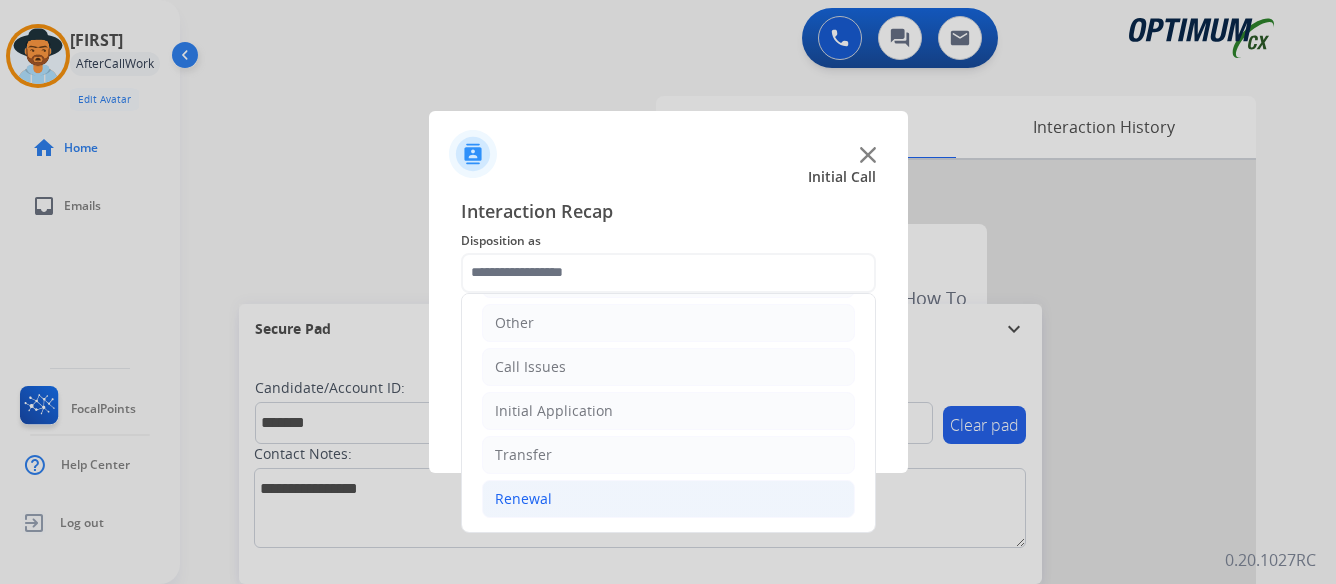 click on "Renewal" 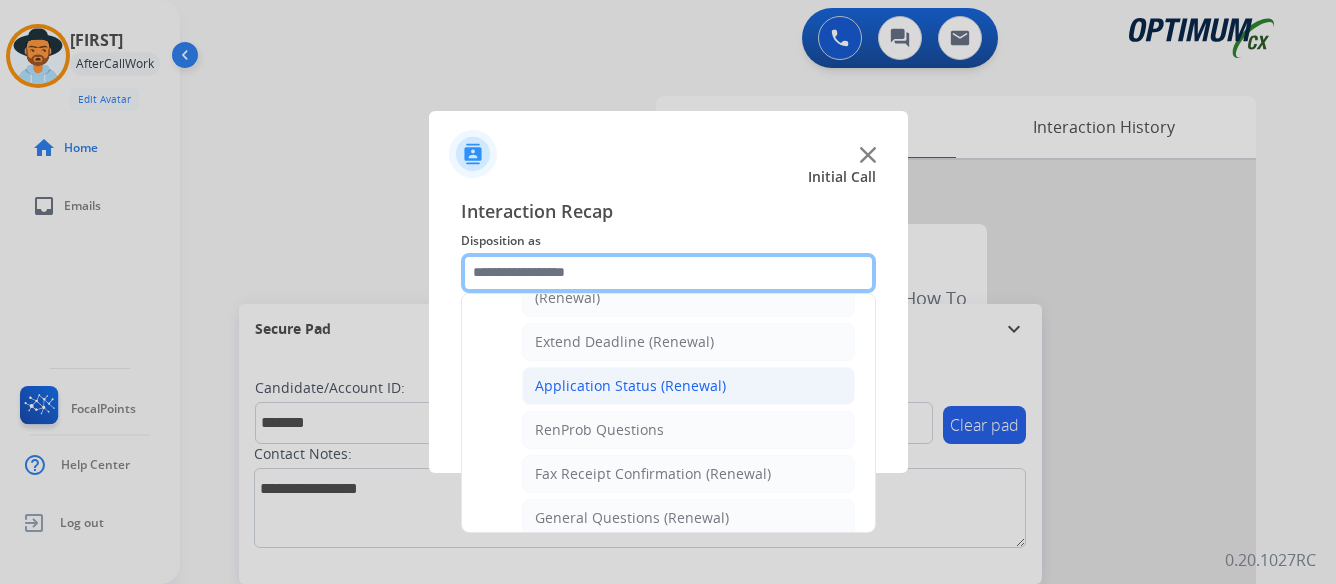 scroll, scrollTop: 436, scrollLeft: 0, axis: vertical 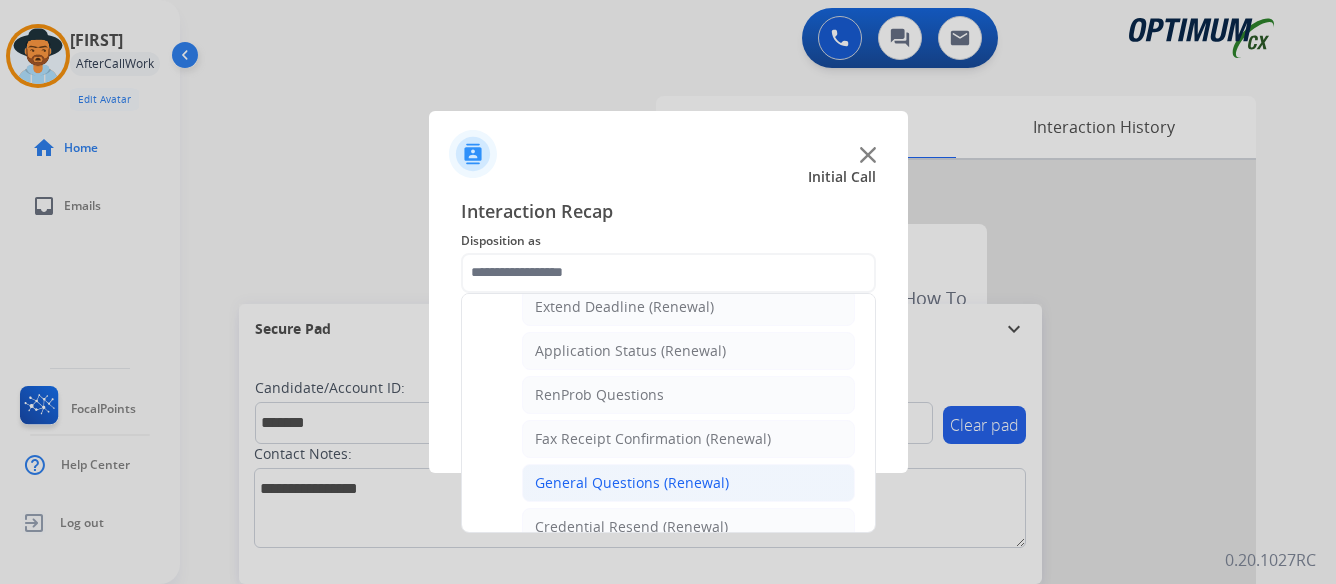 click on "General Questions (Renewal)" 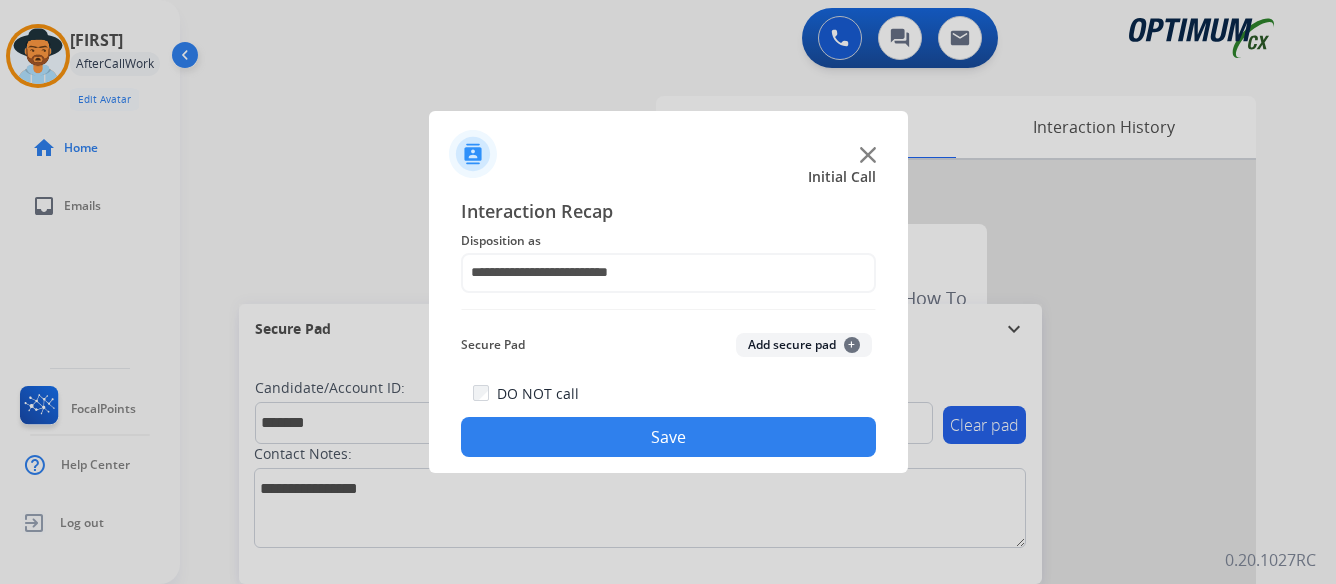 click on "Save" 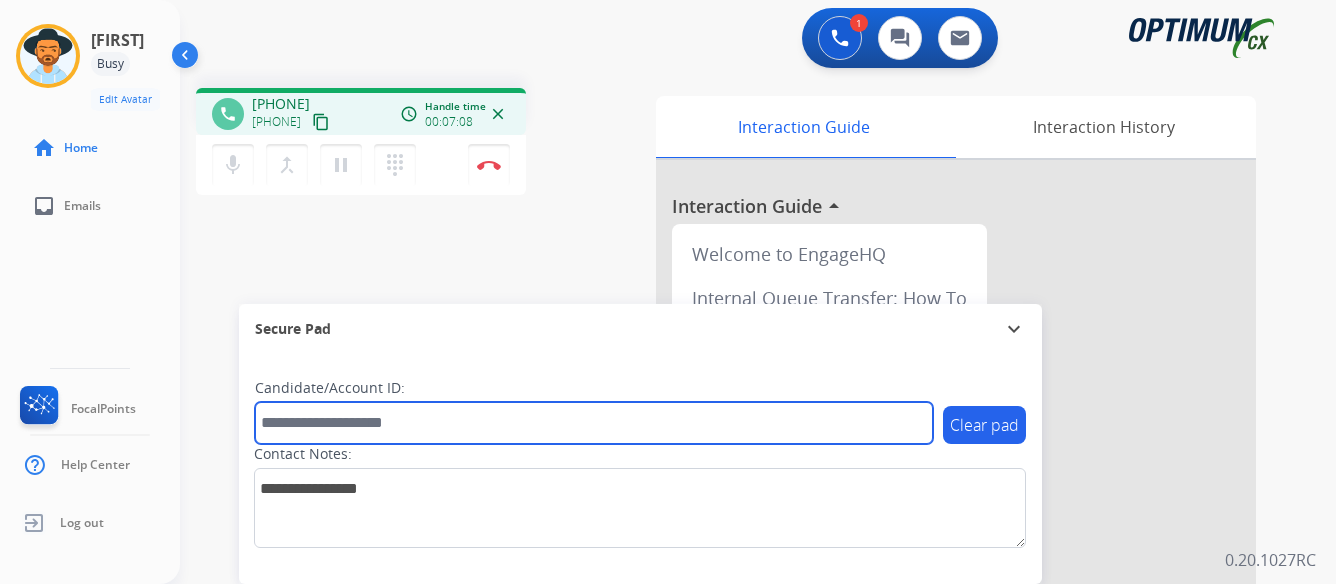 paste on "**********" 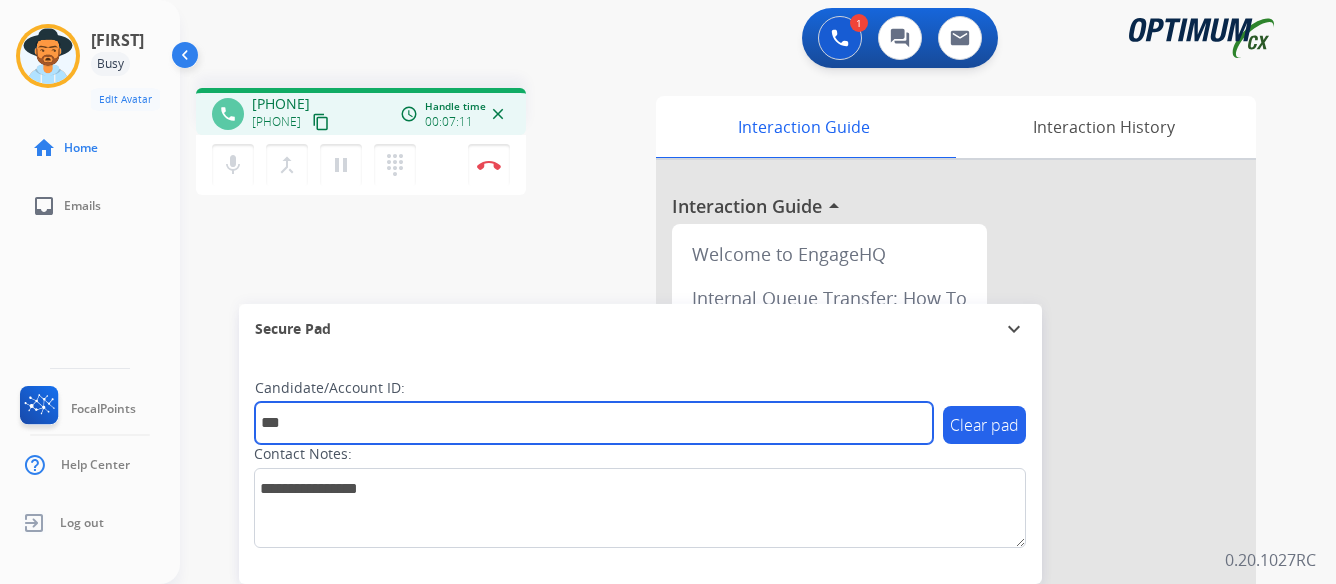 type on "*" 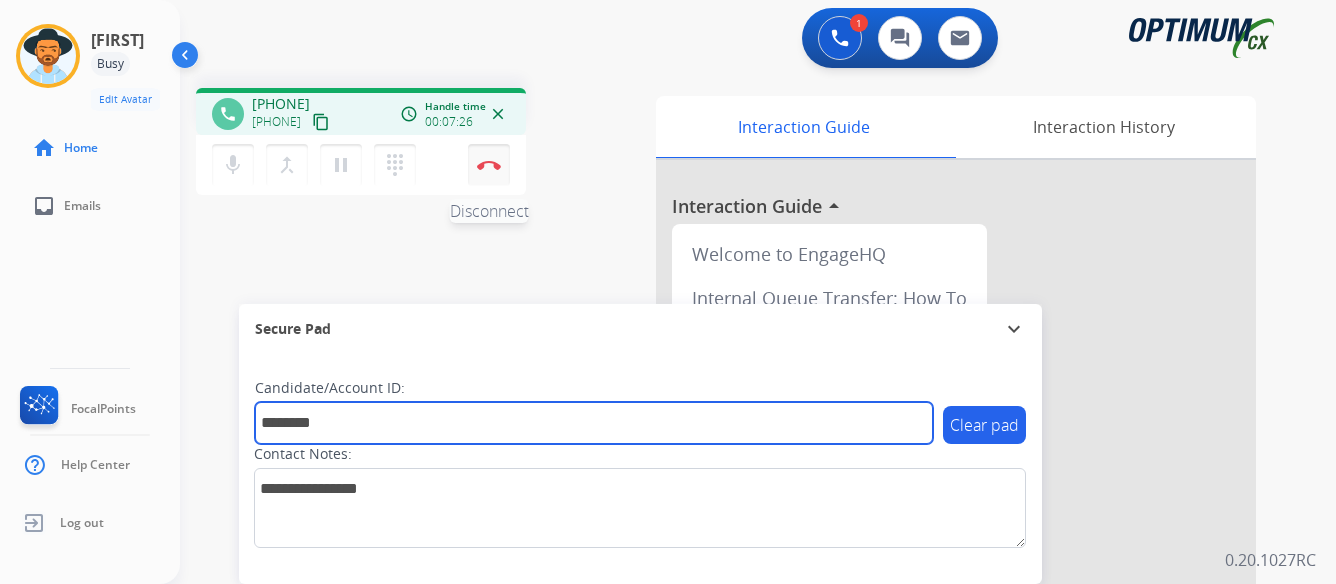 type on "*******" 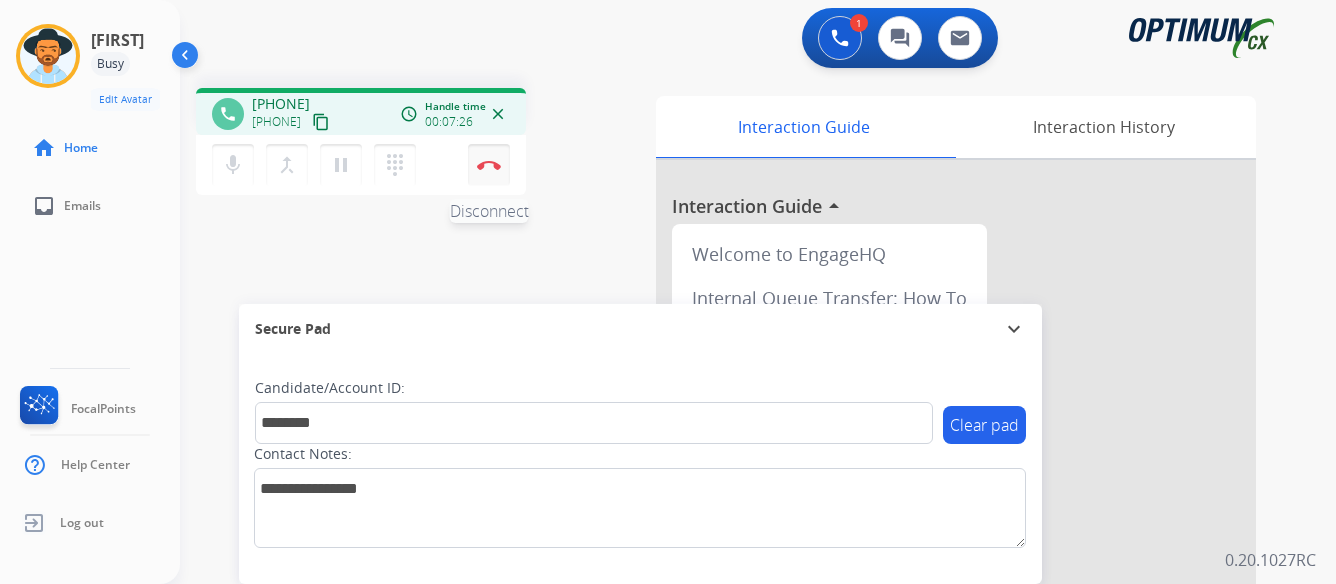 click at bounding box center (489, 165) 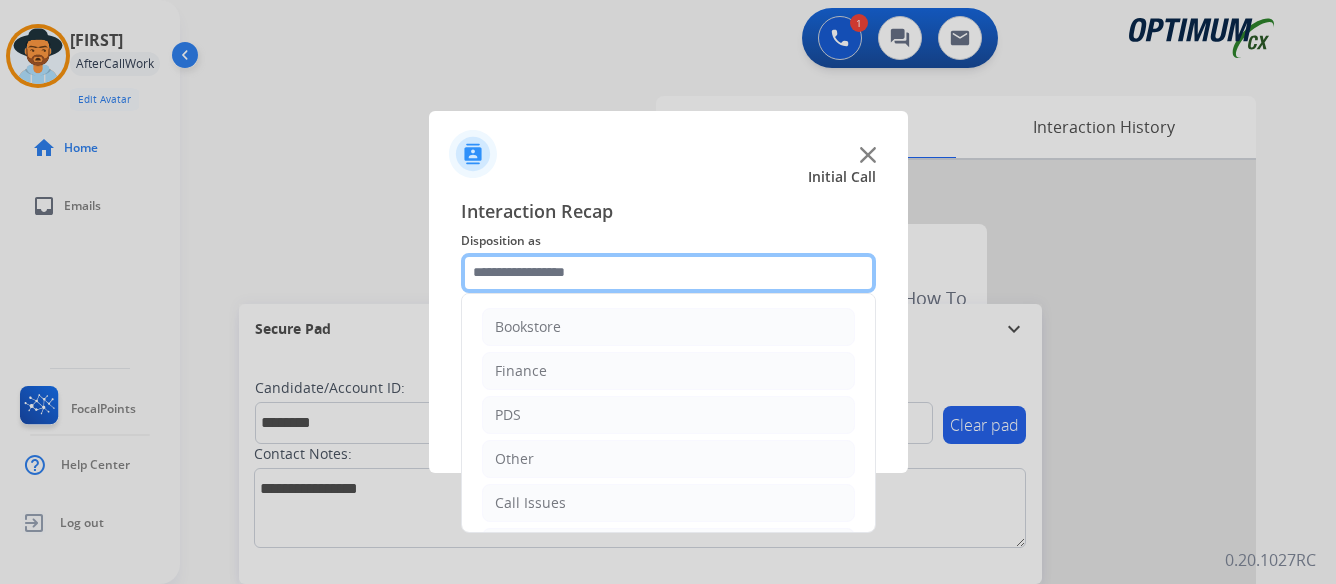 click 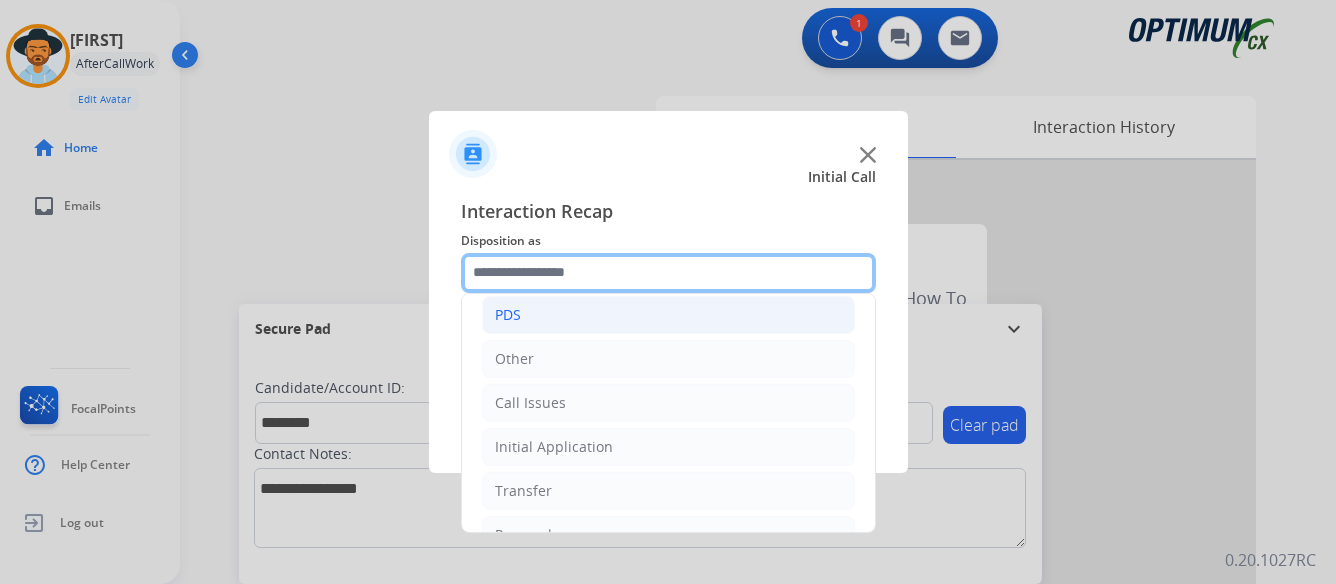scroll, scrollTop: 136, scrollLeft: 0, axis: vertical 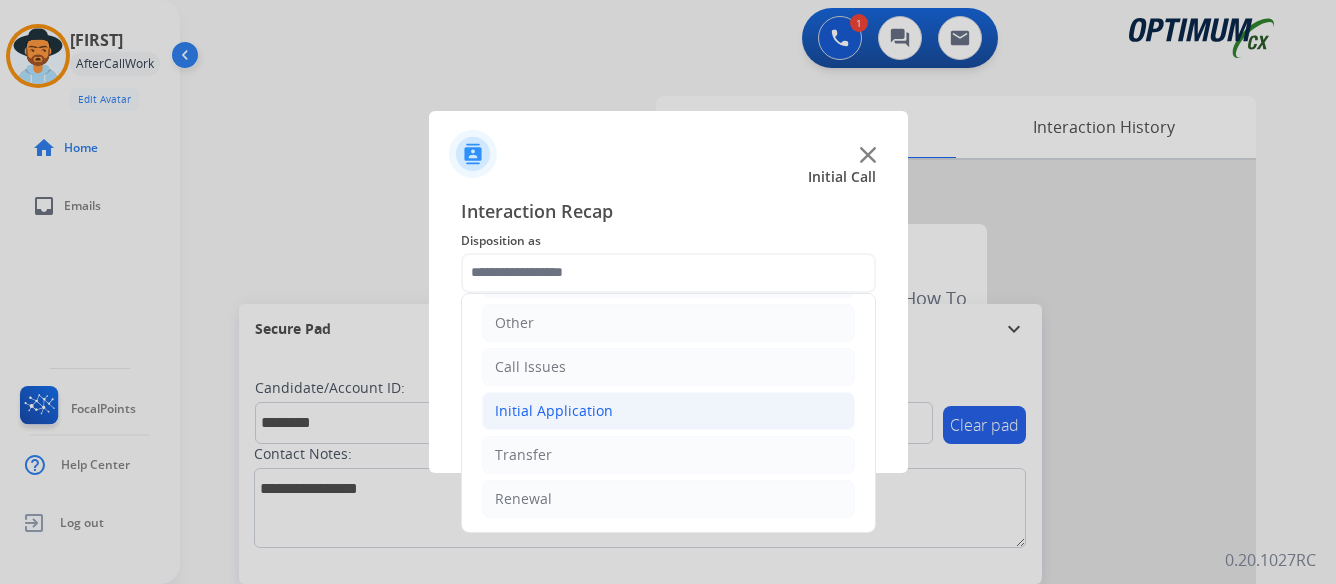 click on "Initial Application" 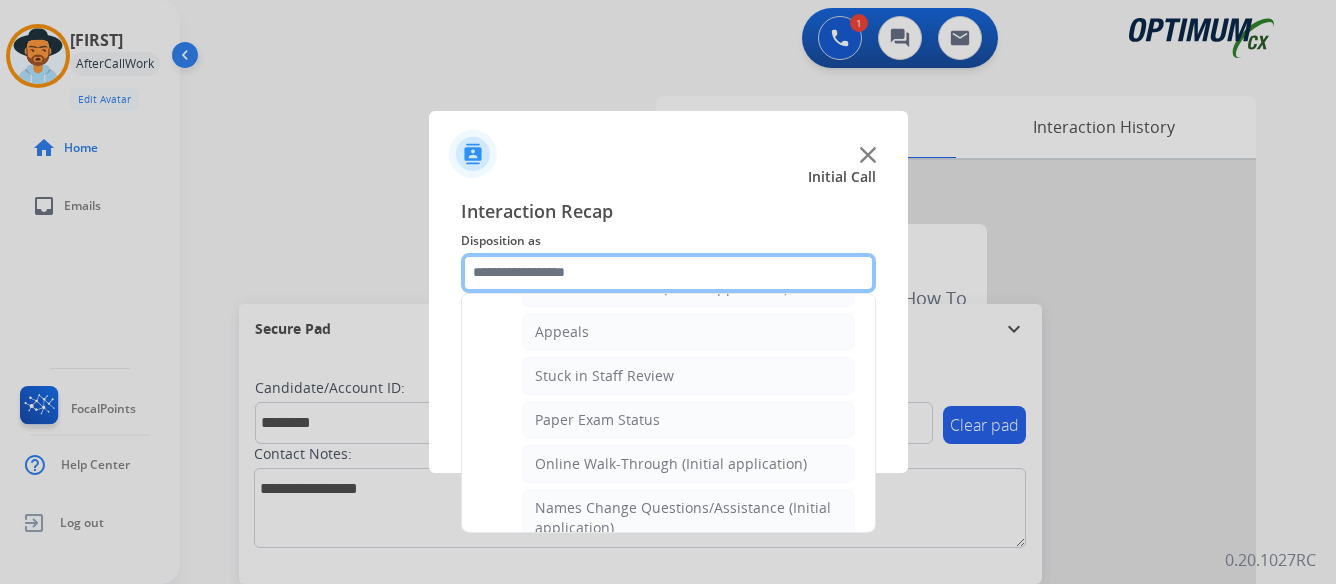 scroll, scrollTop: 336, scrollLeft: 0, axis: vertical 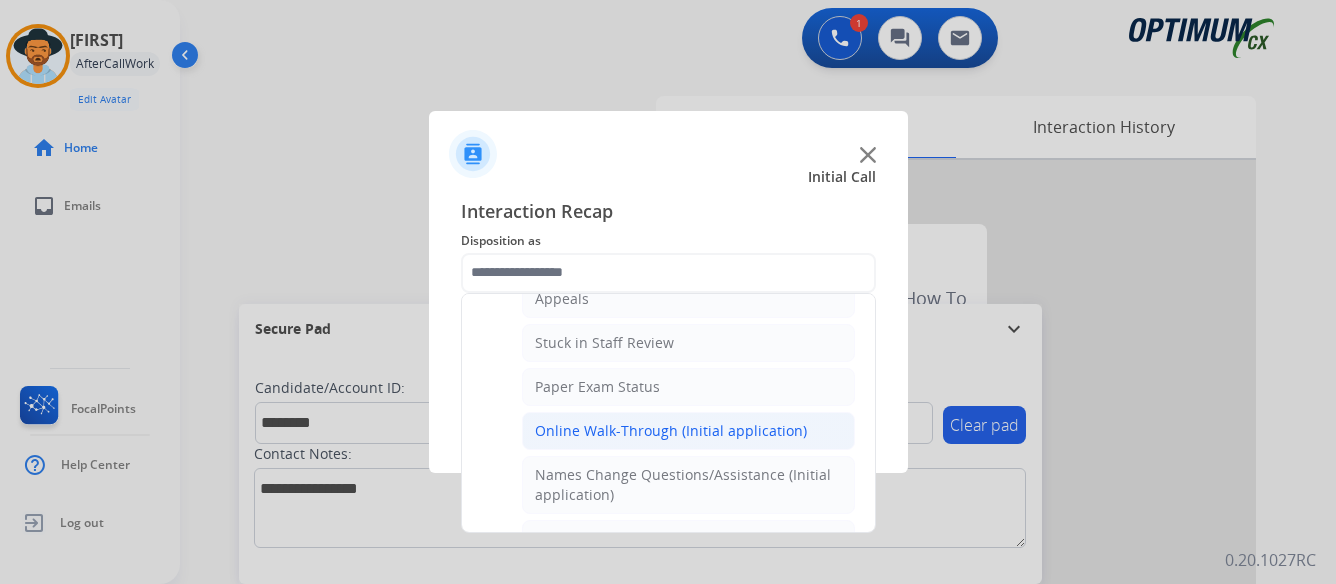 click on "Online Walk-Through (Initial application)" 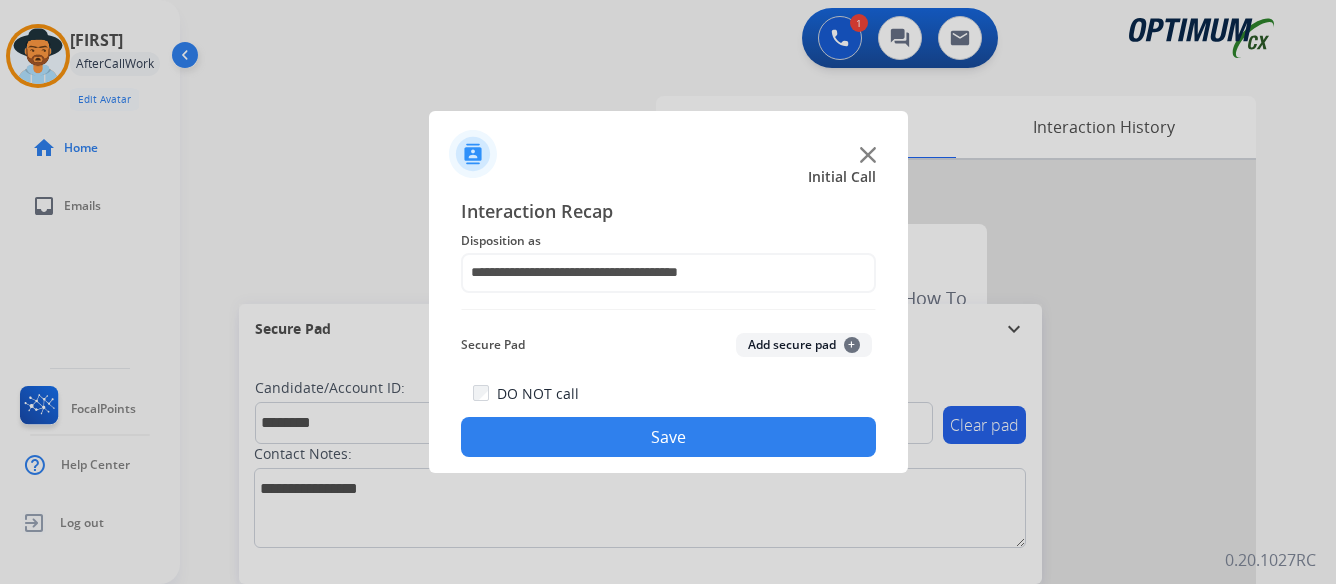 click on "Save" 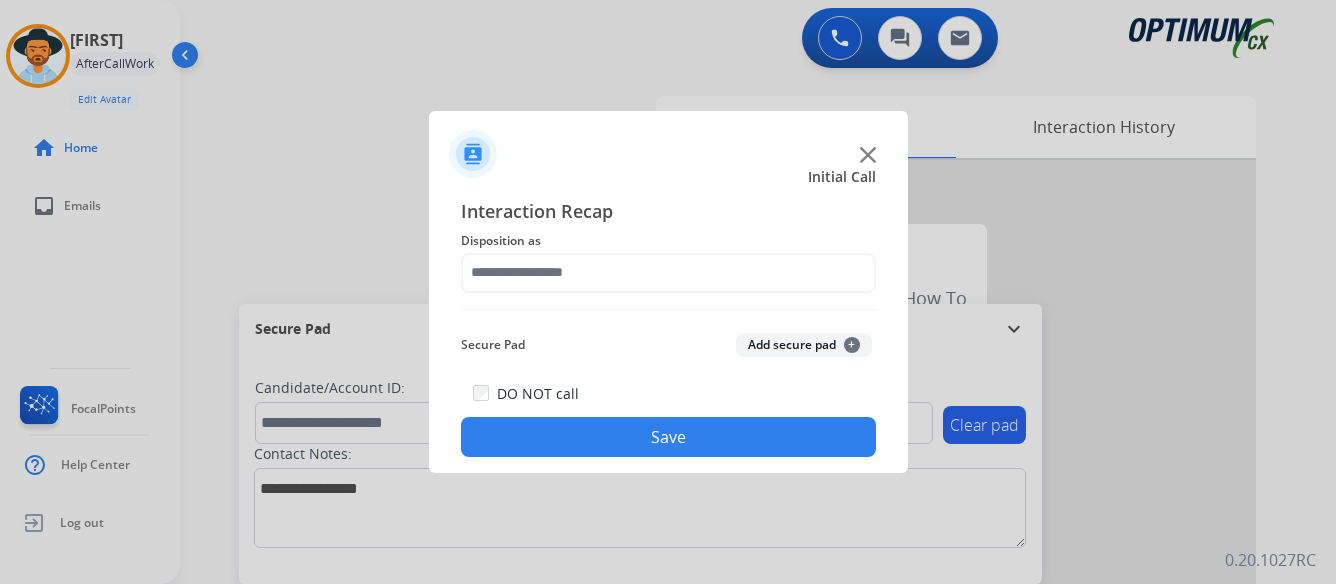 click 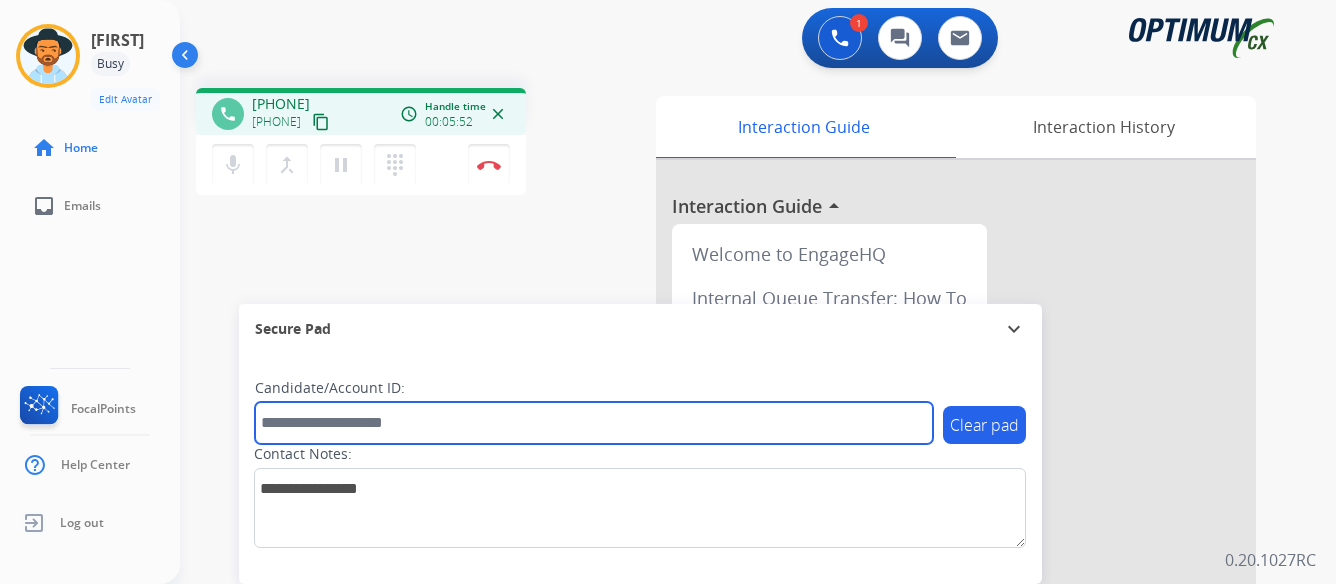 paste on "*******" 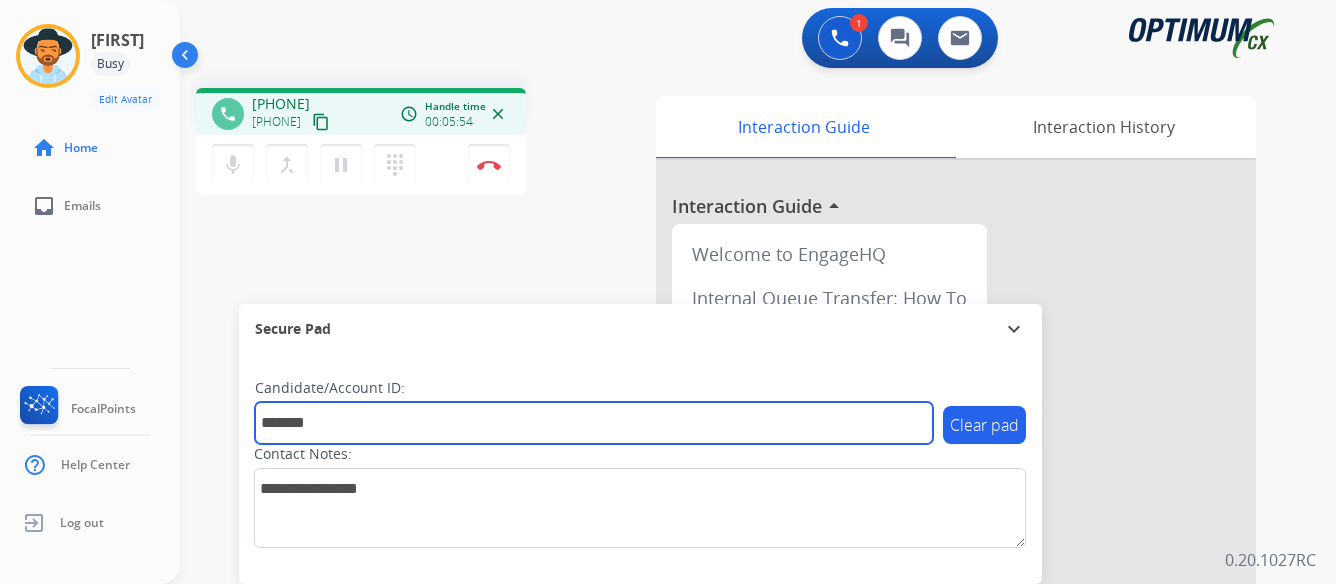 type on "*******" 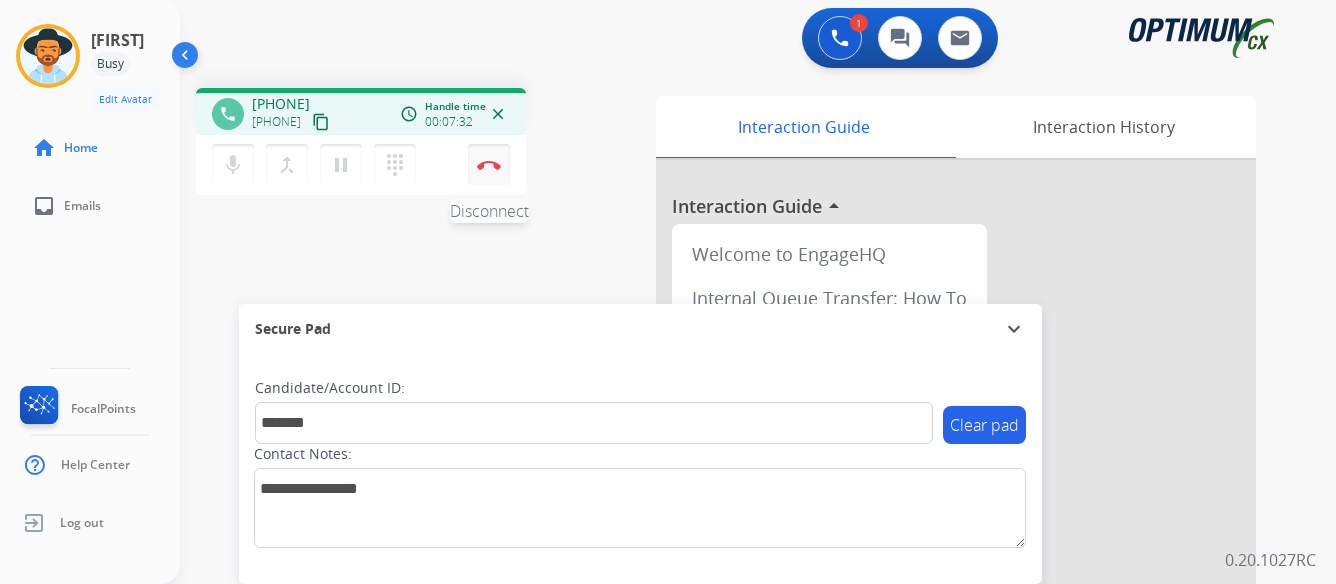 click at bounding box center [489, 165] 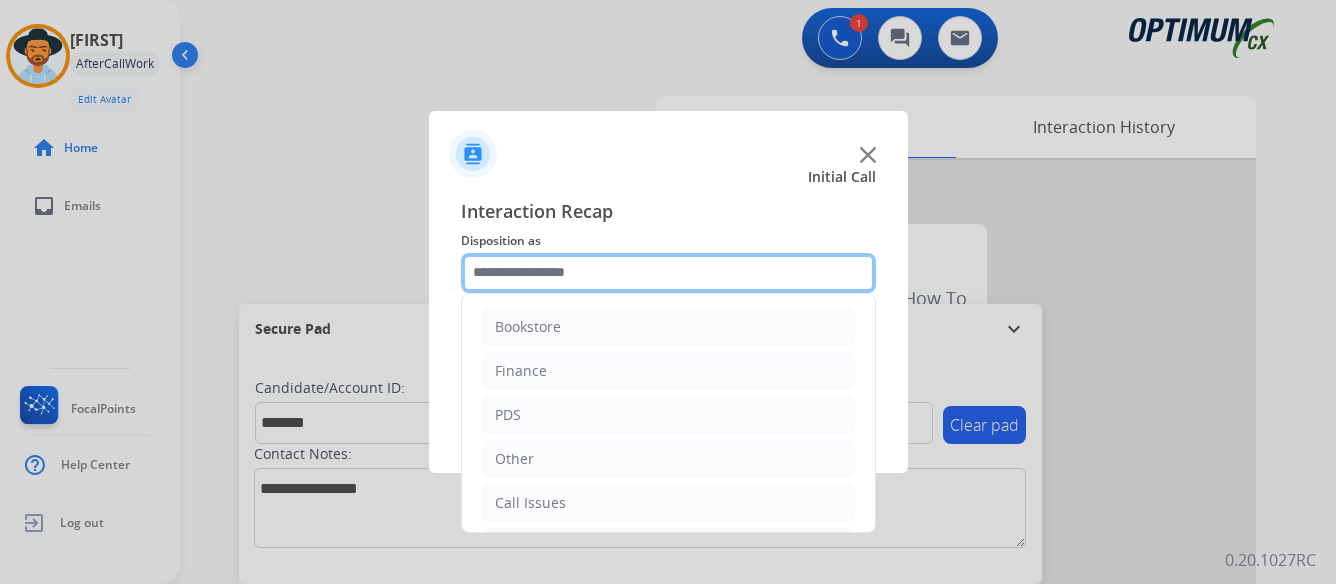 click 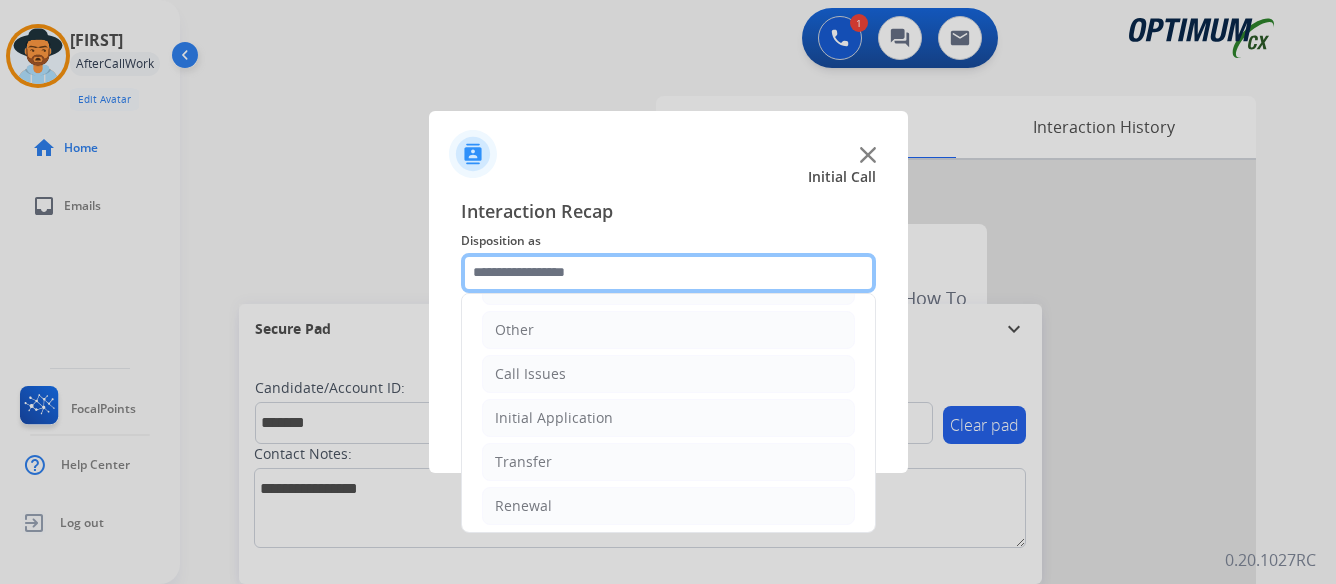 scroll, scrollTop: 136, scrollLeft: 0, axis: vertical 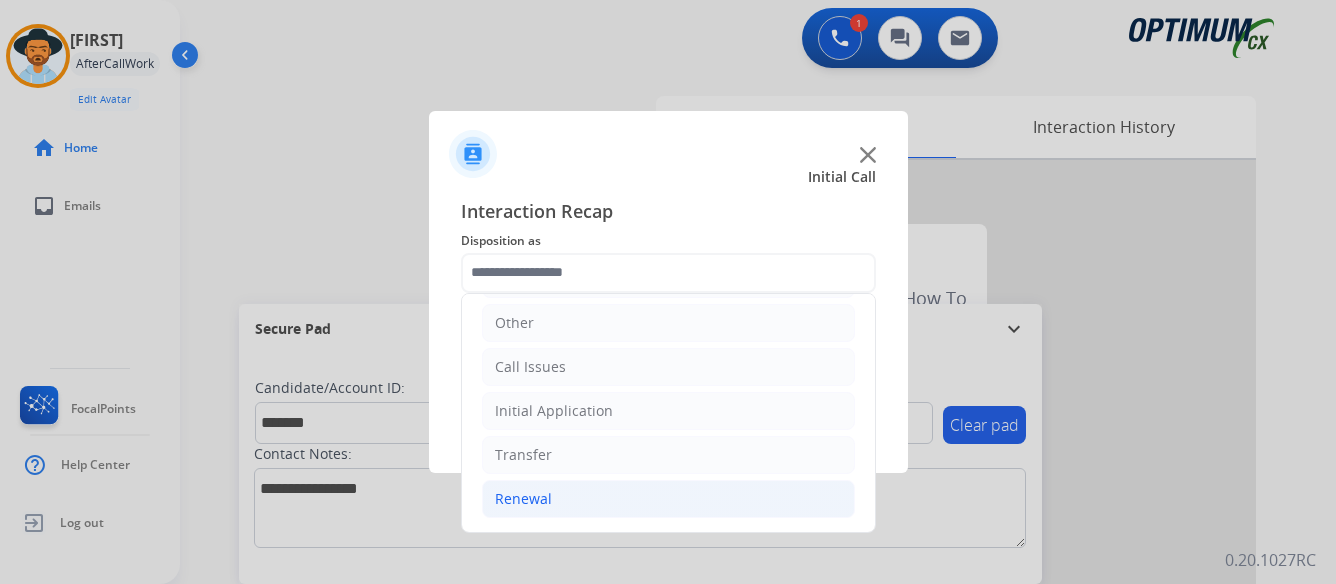 click on "Renewal" 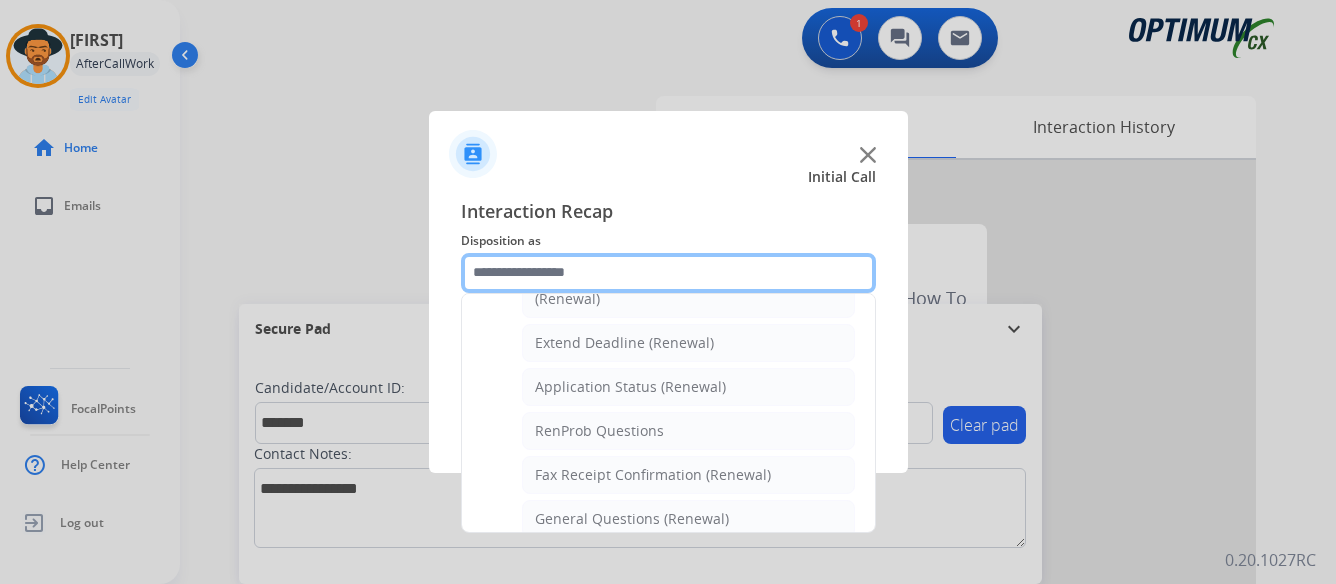 scroll, scrollTop: 436, scrollLeft: 0, axis: vertical 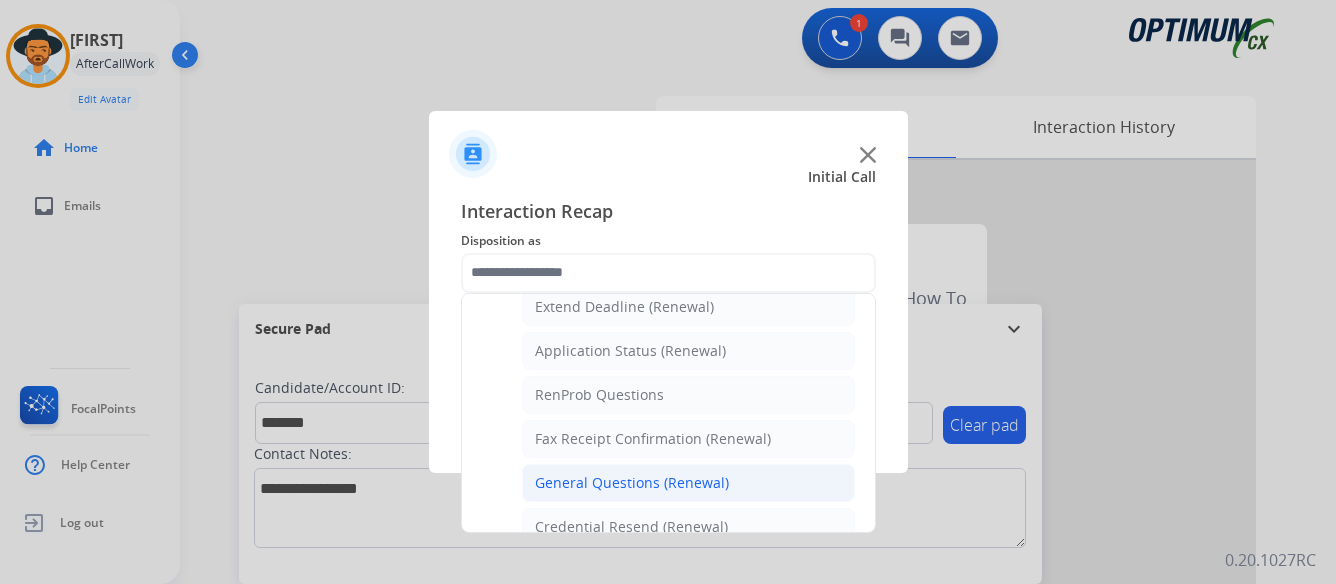 click on "General Questions (Renewal)" 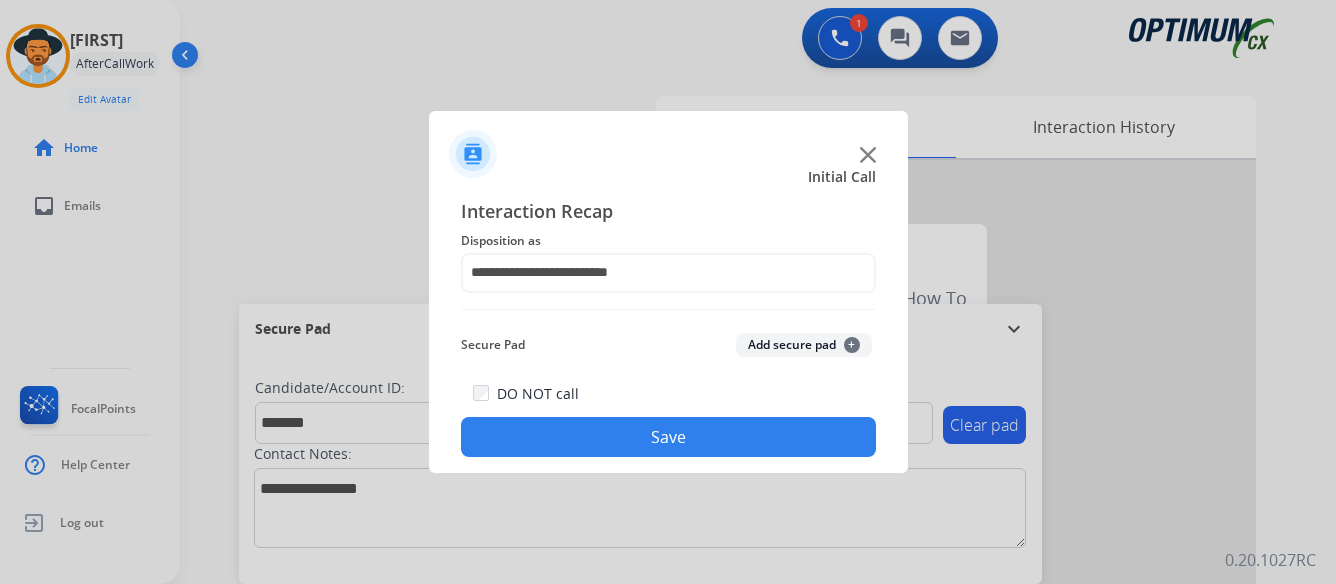 click on "Save" 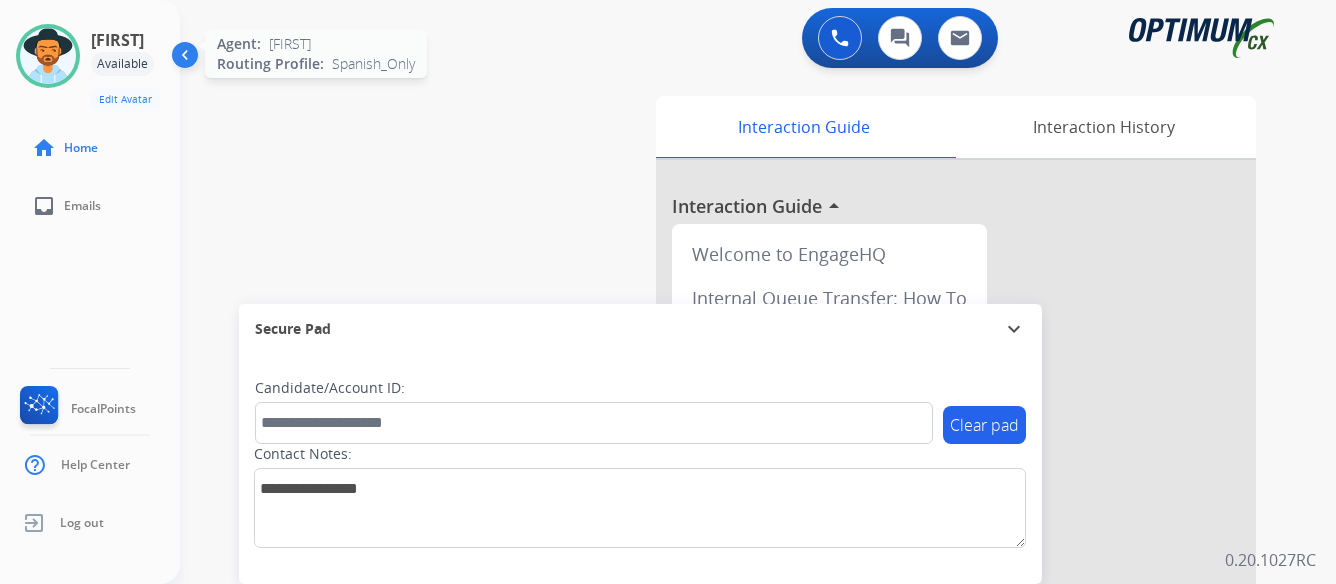 click at bounding box center [48, 56] 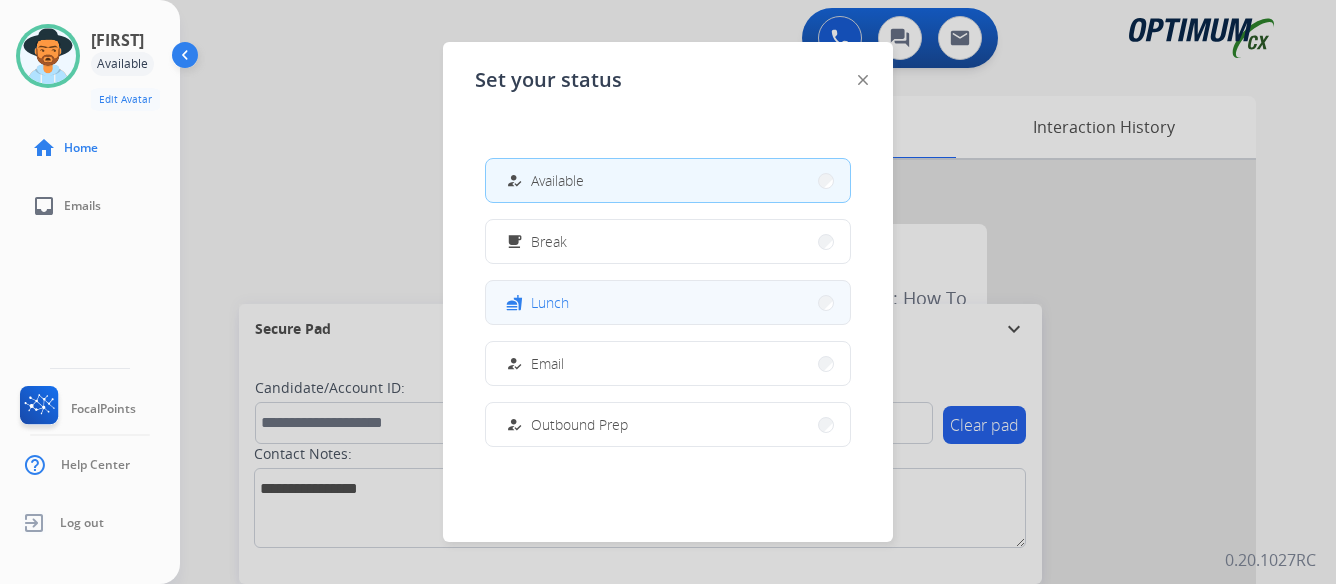 click on "fastfood Lunch" at bounding box center (668, 302) 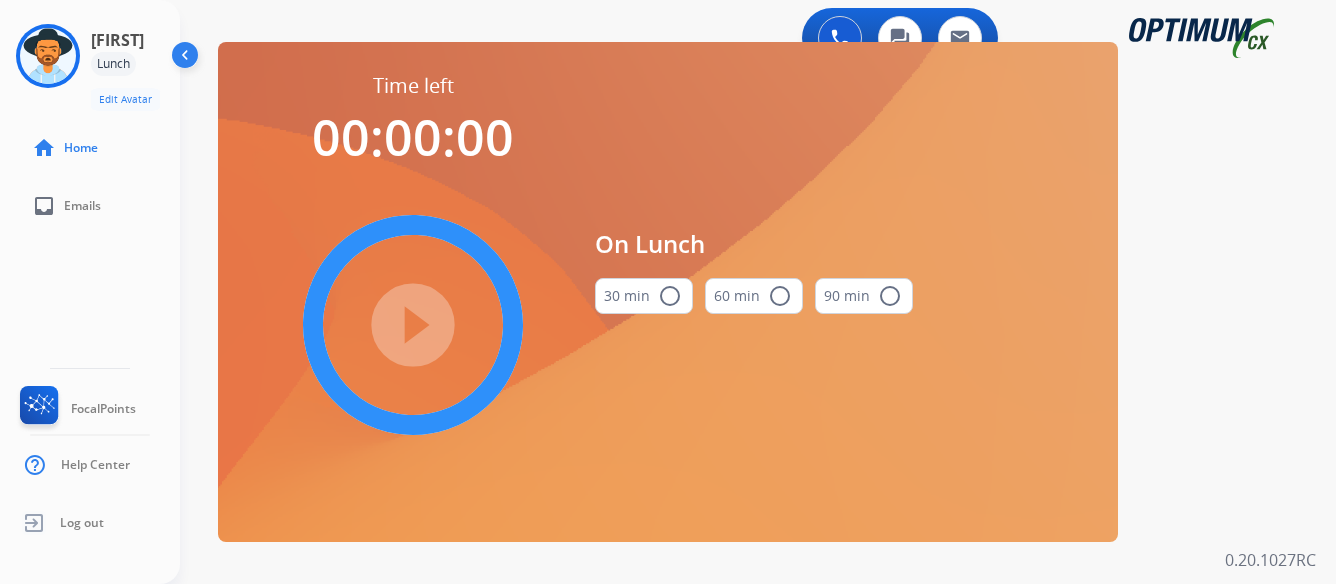click on "radio_button_unchecked" at bounding box center (670, 296) 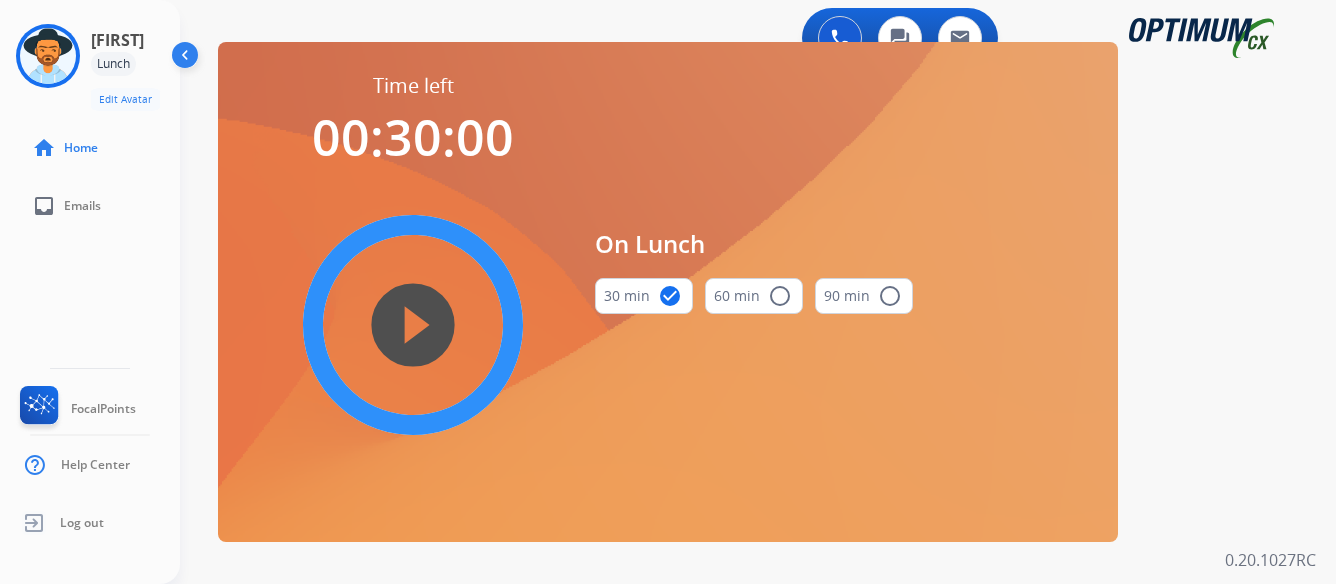 click on "play_circle_filled" at bounding box center (413, 325) 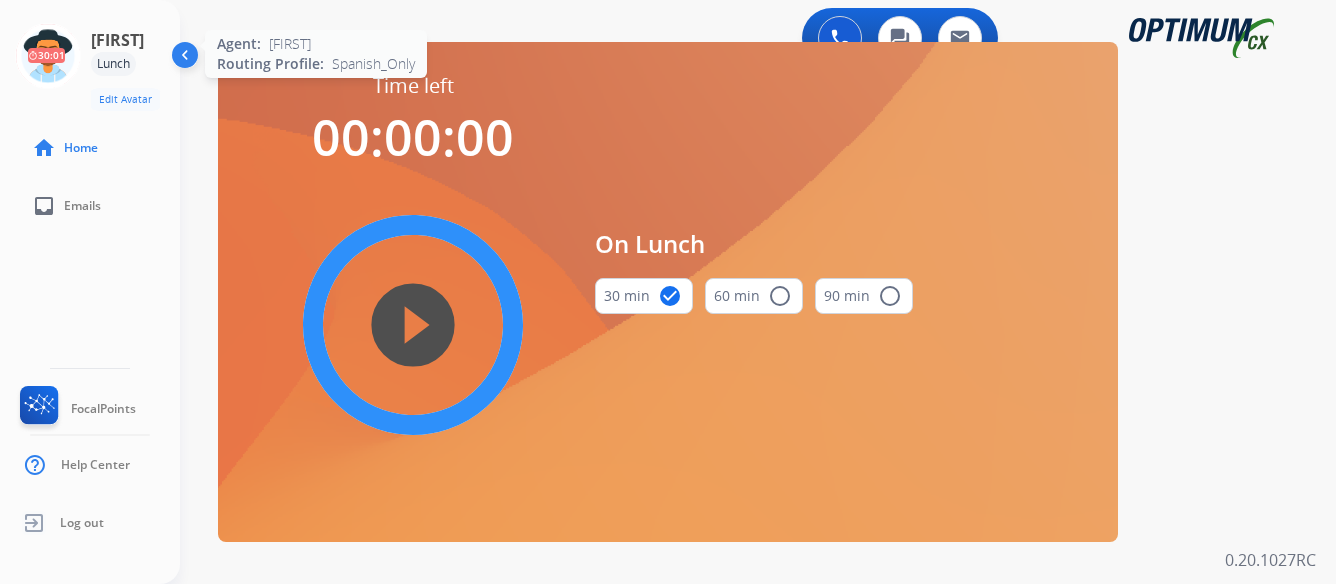 click 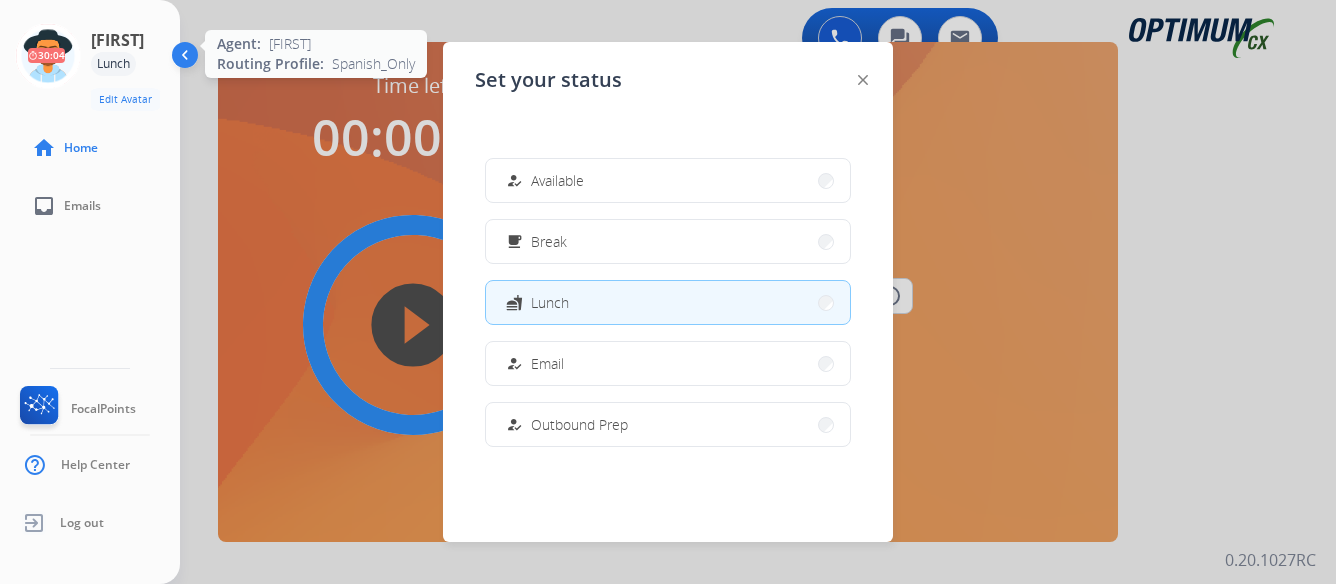 click 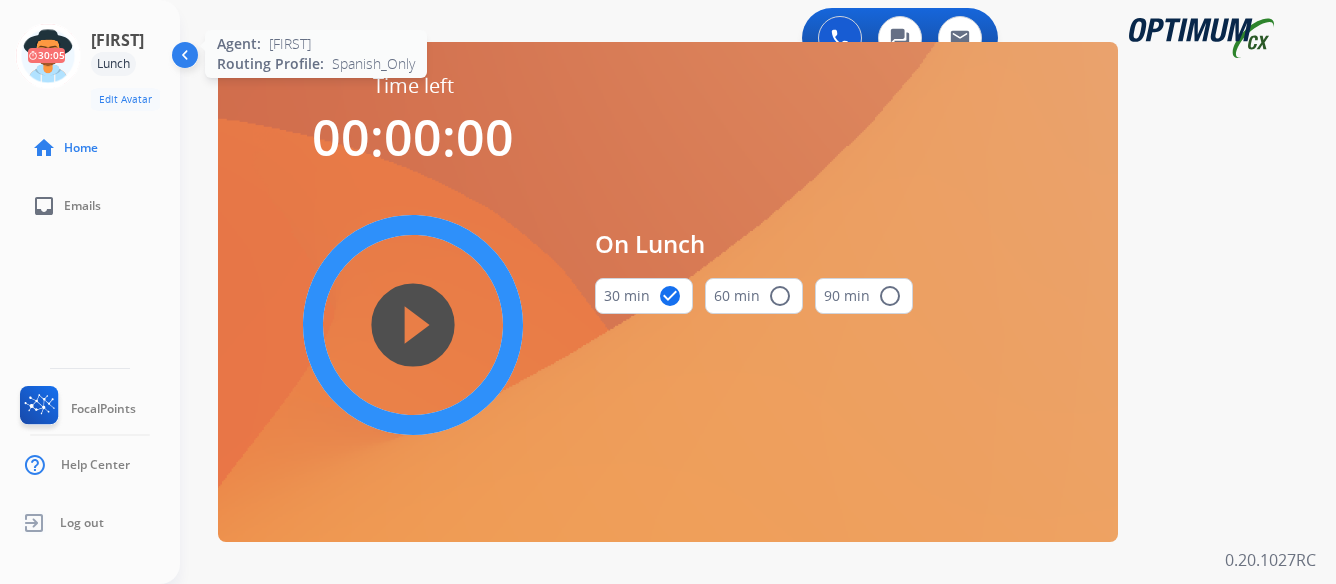 click 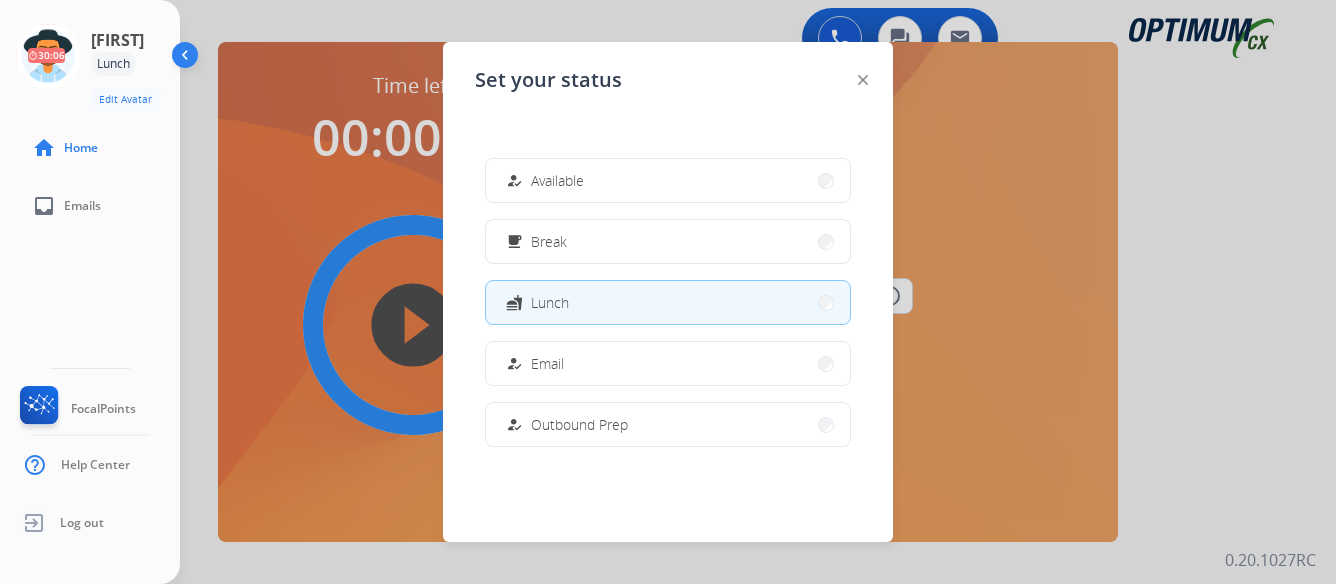 click on "how_to_reg Available" at bounding box center [668, 180] 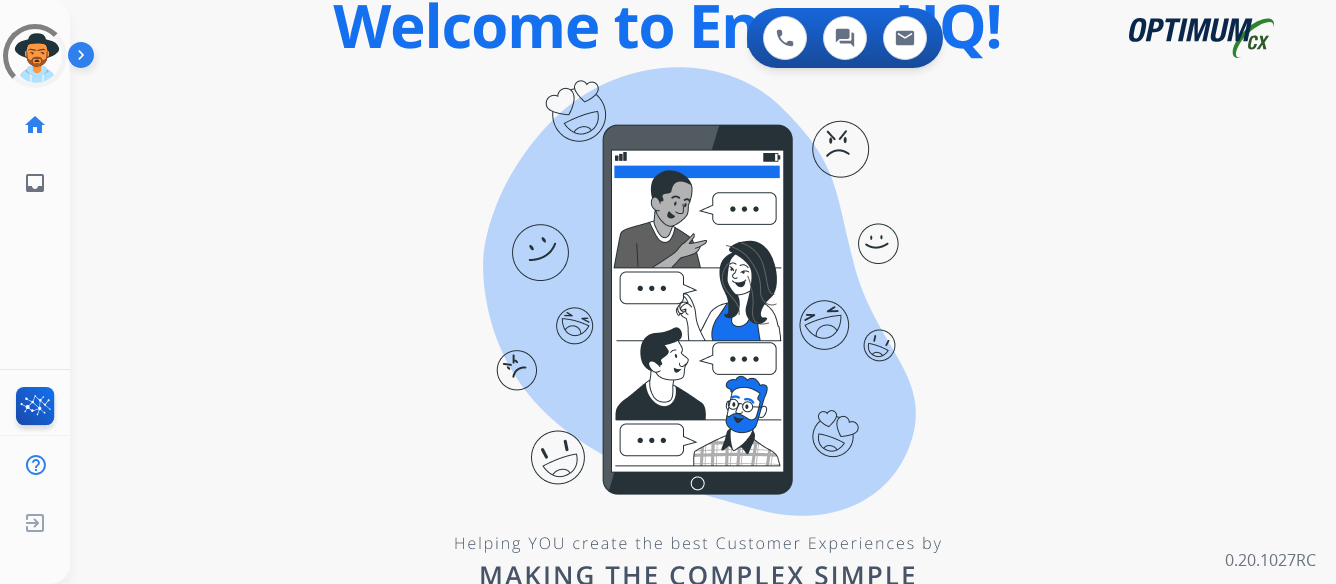 scroll, scrollTop: 0, scrollLeft: 0, axis: both 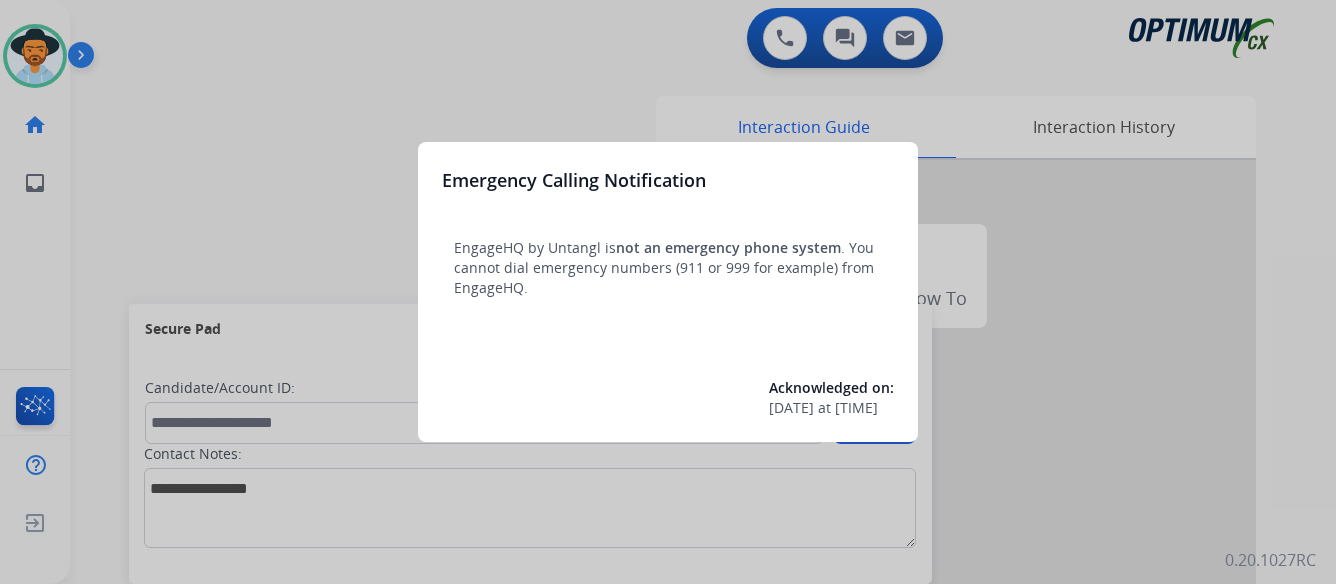 click at bounding box center [668, 292] 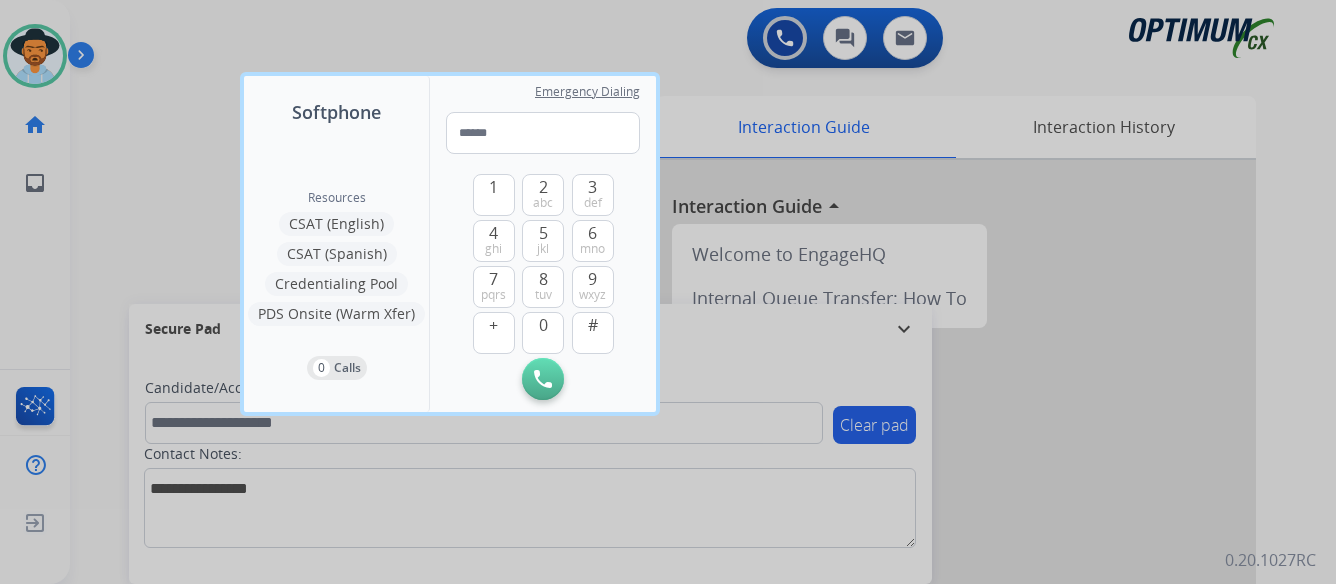 click at bounding box center (668, 292) 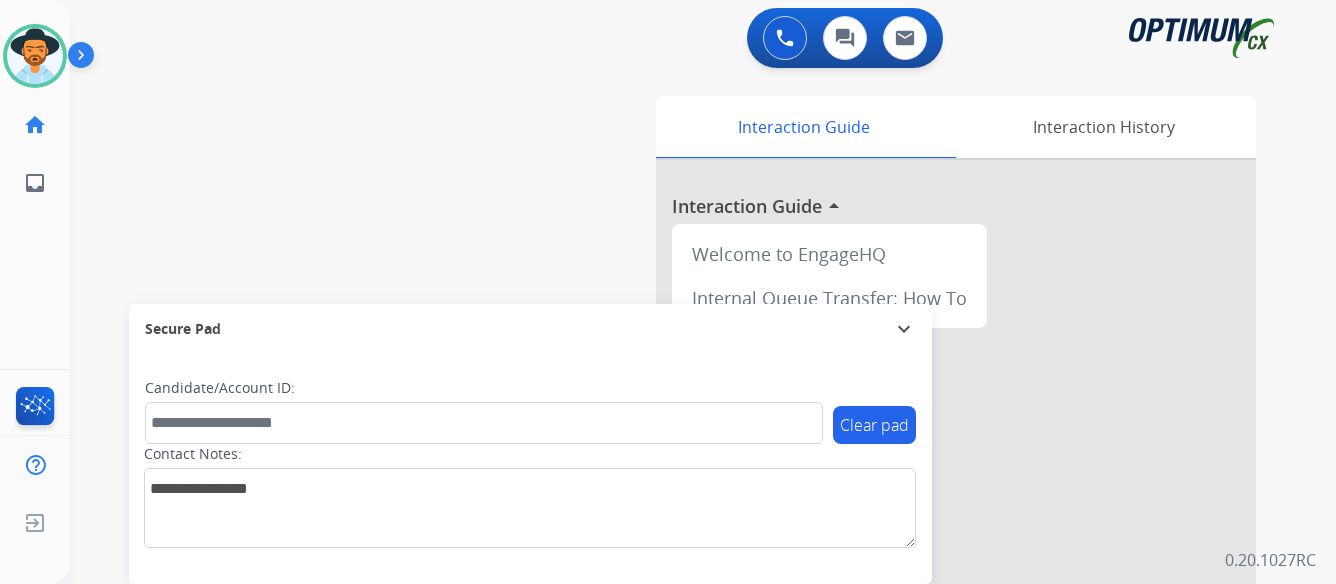 click at bounding box center (85, 59) 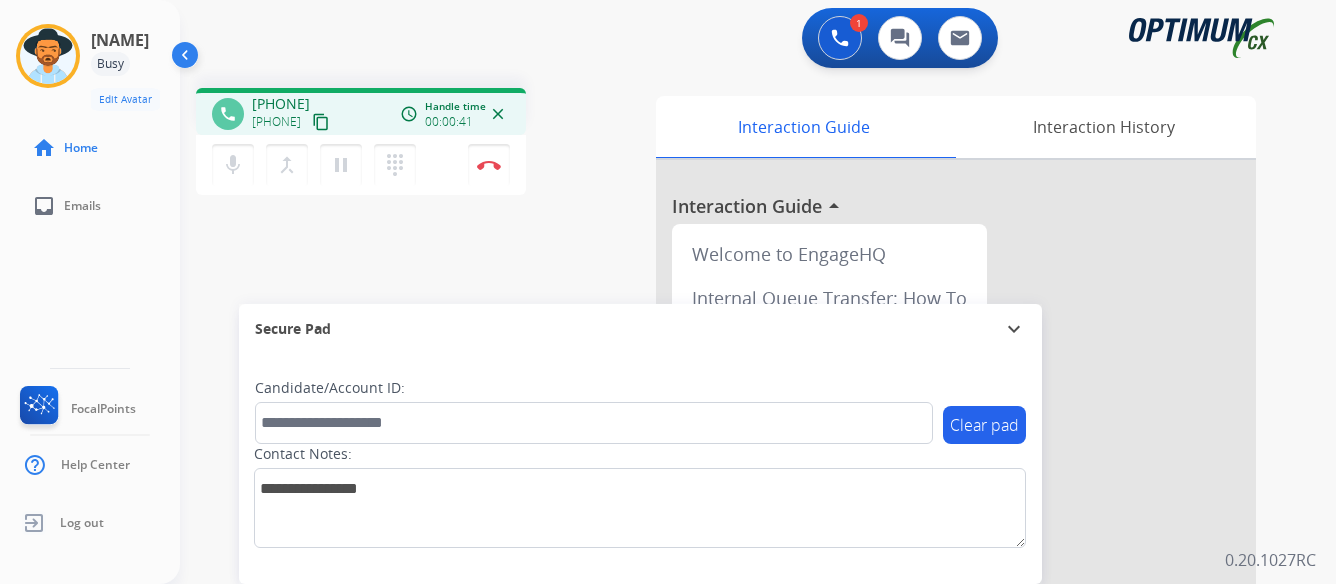 drag, startPoint x: 267, startPoint y: 104, endPoint x: 351, endPoint y: 92, distance: 84.85281 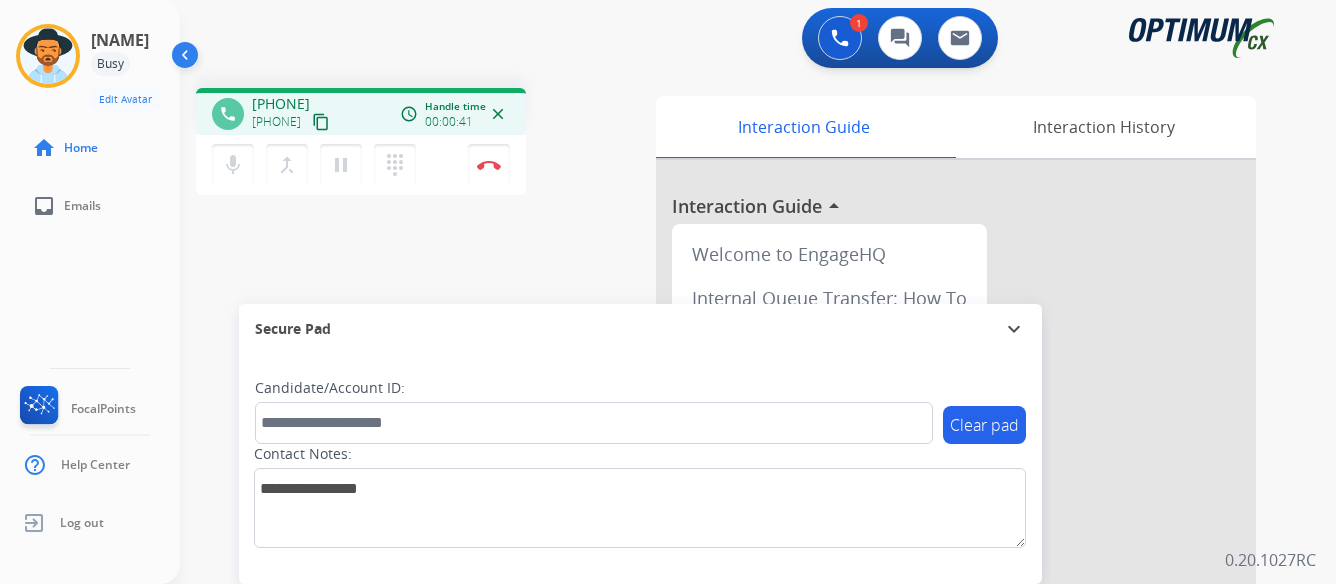 click on "phone +19394508909 +19394508909 content_copy access_time Call metrics Queue   00:08 Hold   00:00 Talk   00:42 Total   00:49 Handle time 00:00:41 close" at bounding box center (361, 111) 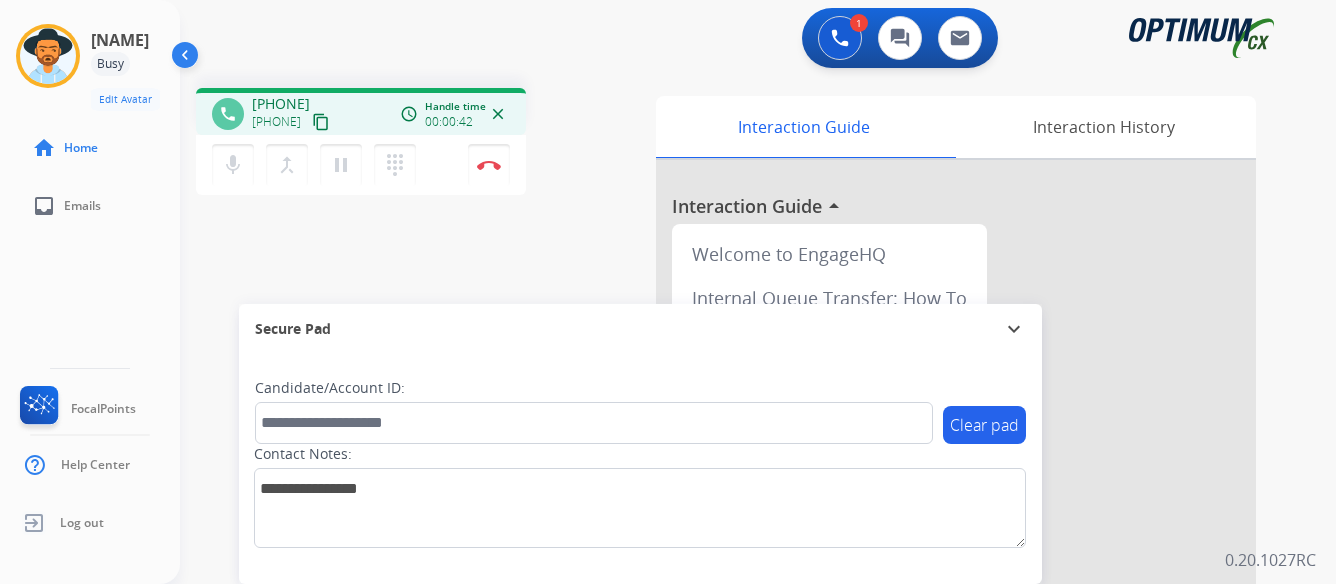 copy on "9394508909" 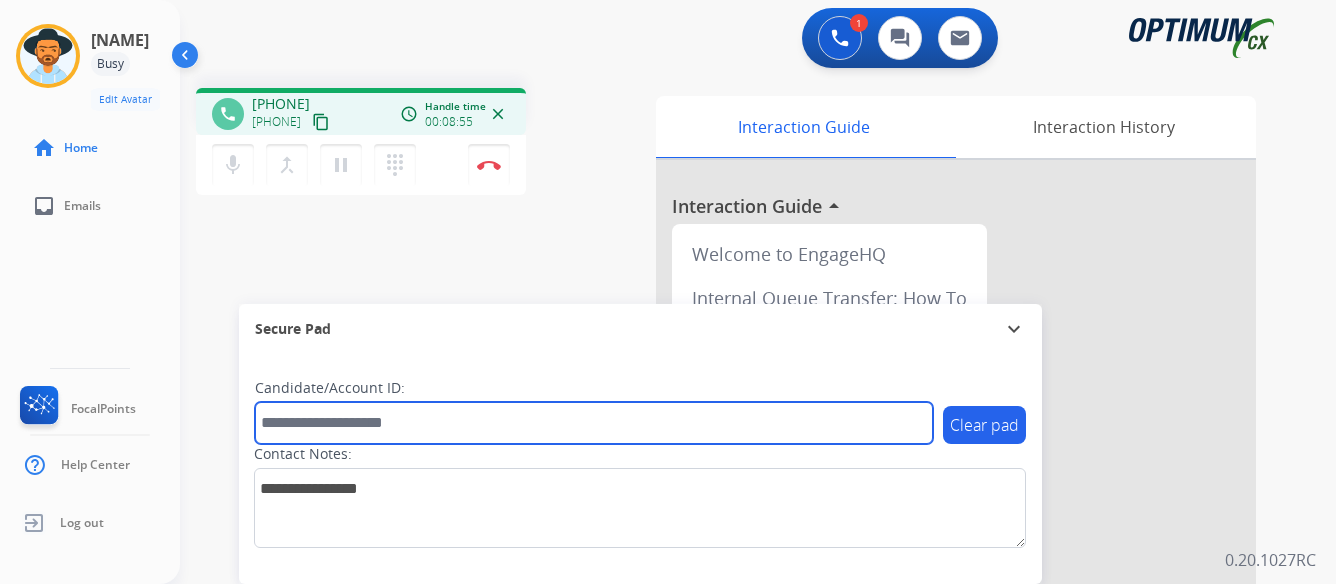 paste on "*******" 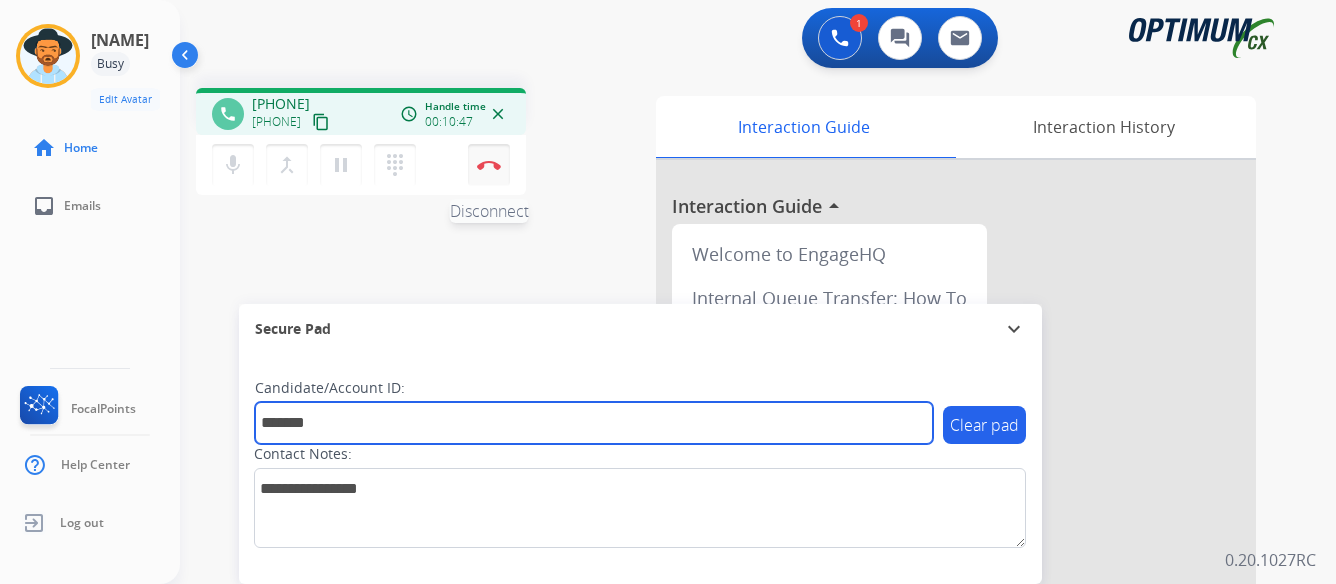 type on "*******" 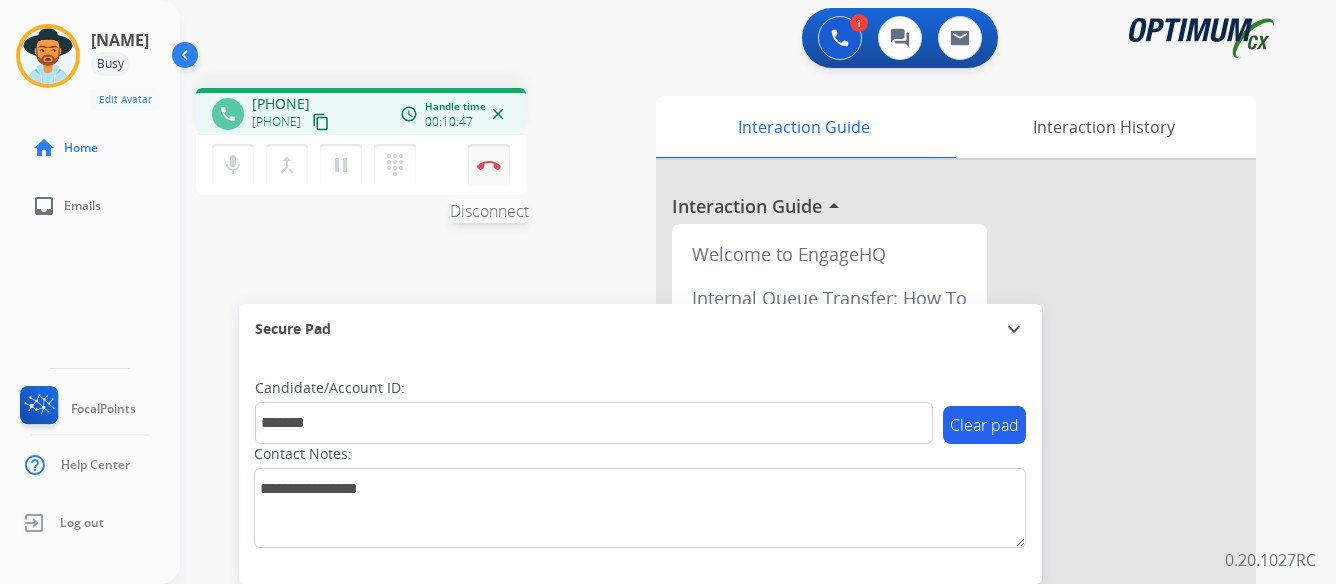 click at bounding box center (489, 165) 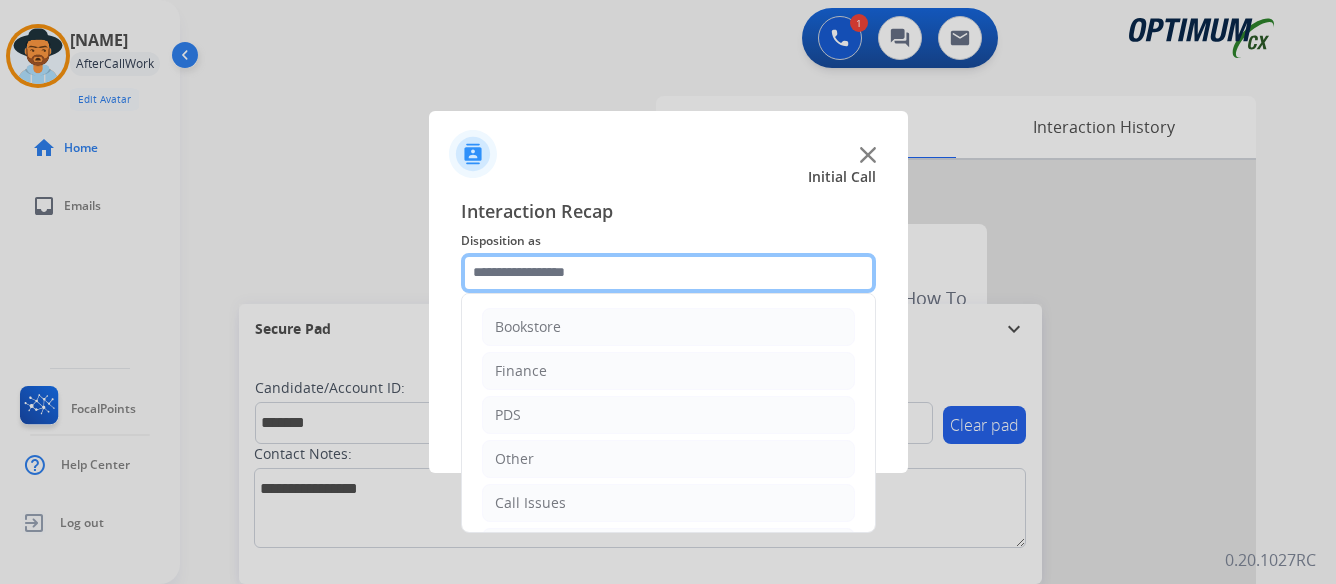 click 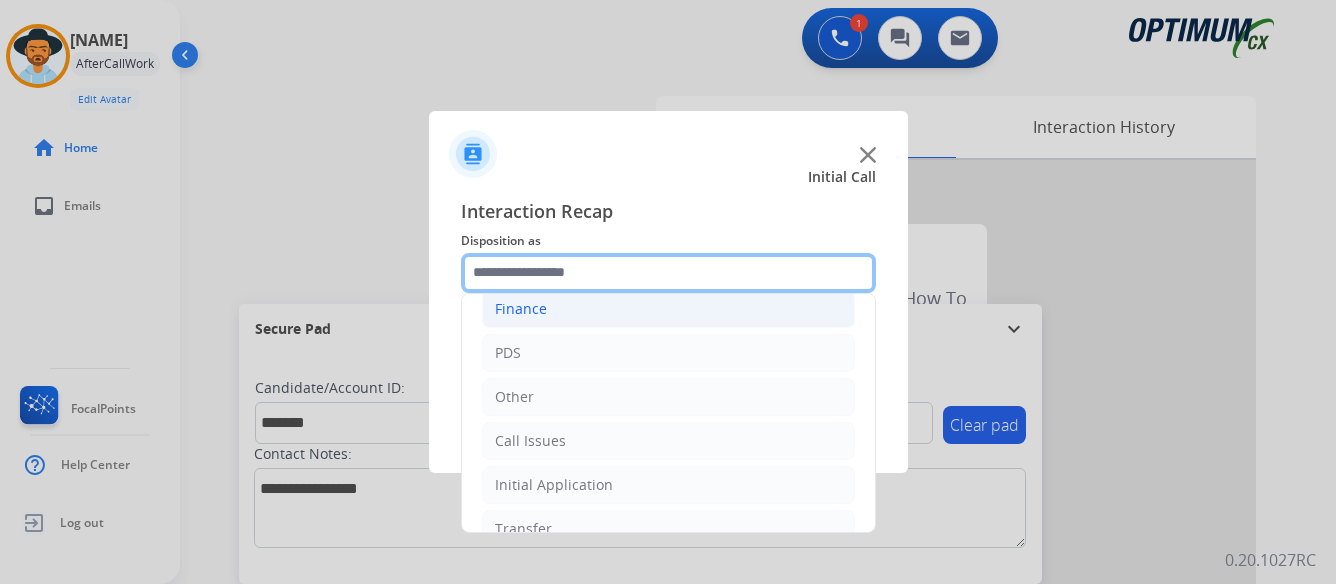 scroll, scrollTop: 136, scrollLeft: 0, axis: vertical 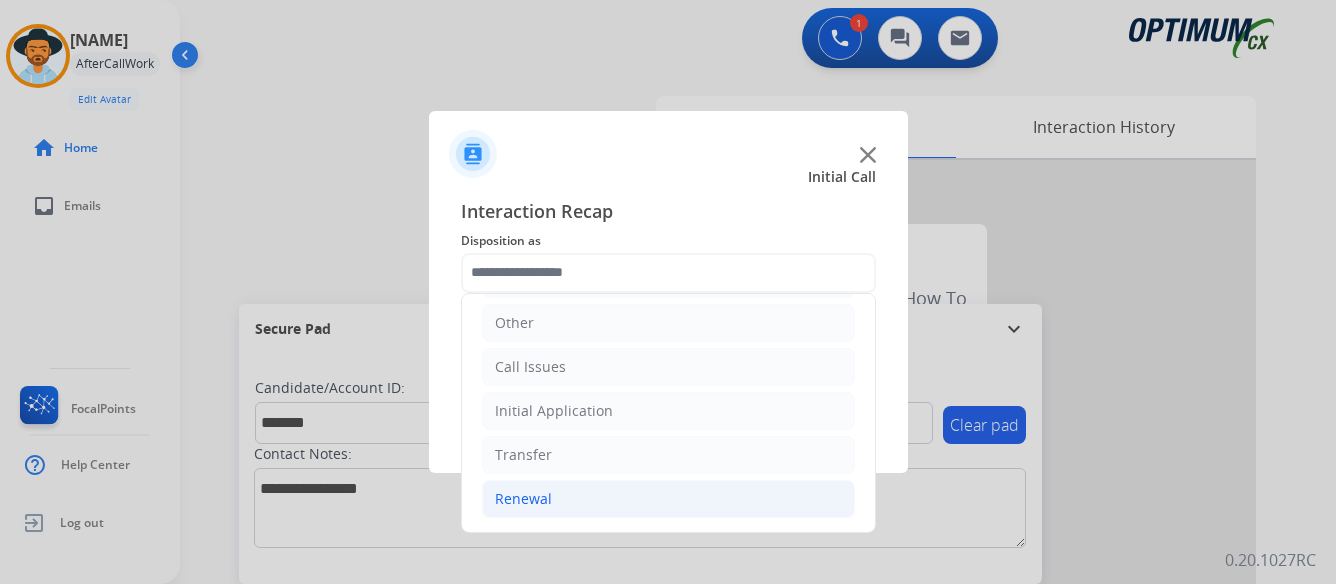 click on "Renewal" 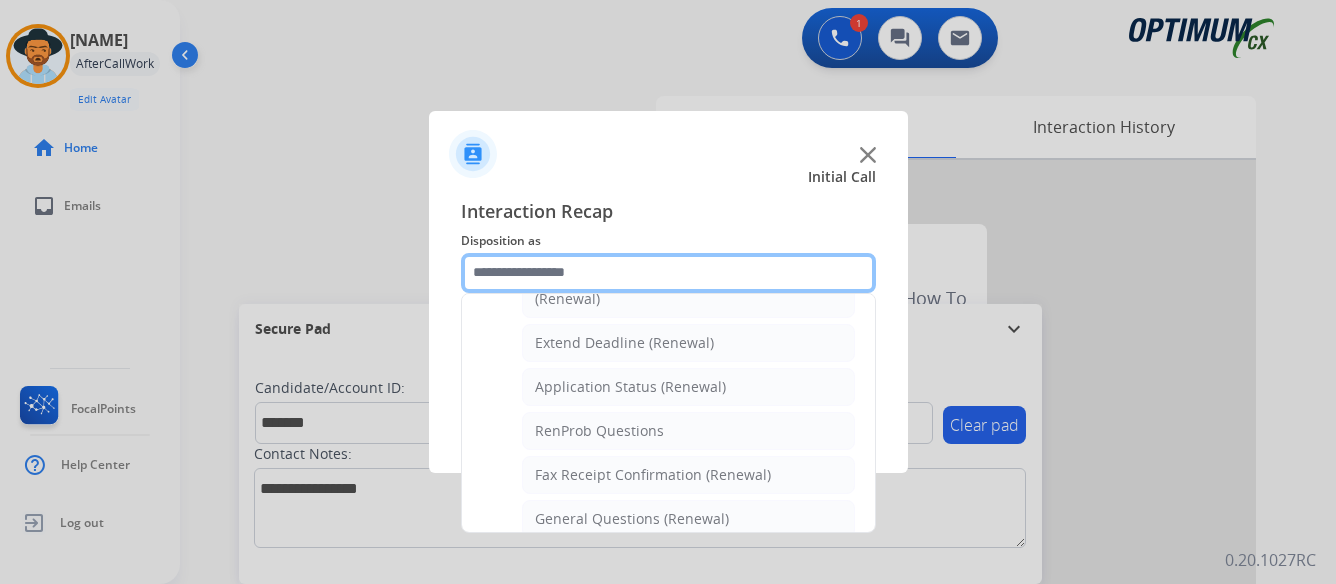 scroll, scrollTop: 436, scrollLeft: 0, axis: vertical 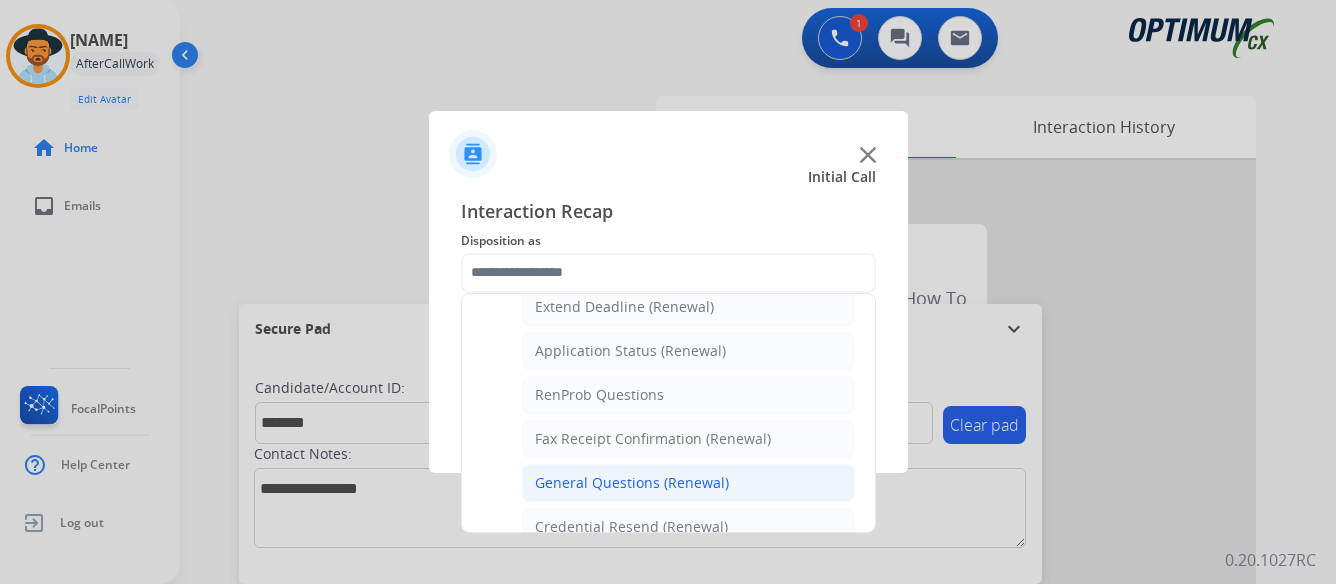 click on "General Questions (Renewal)" 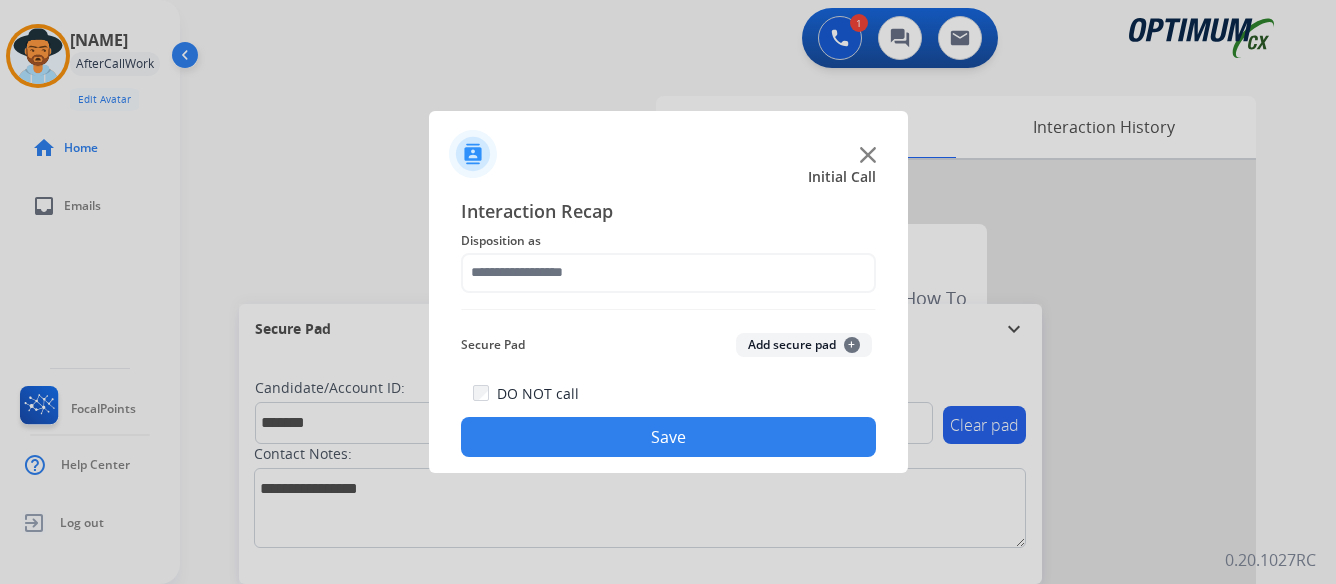 type on "**********" 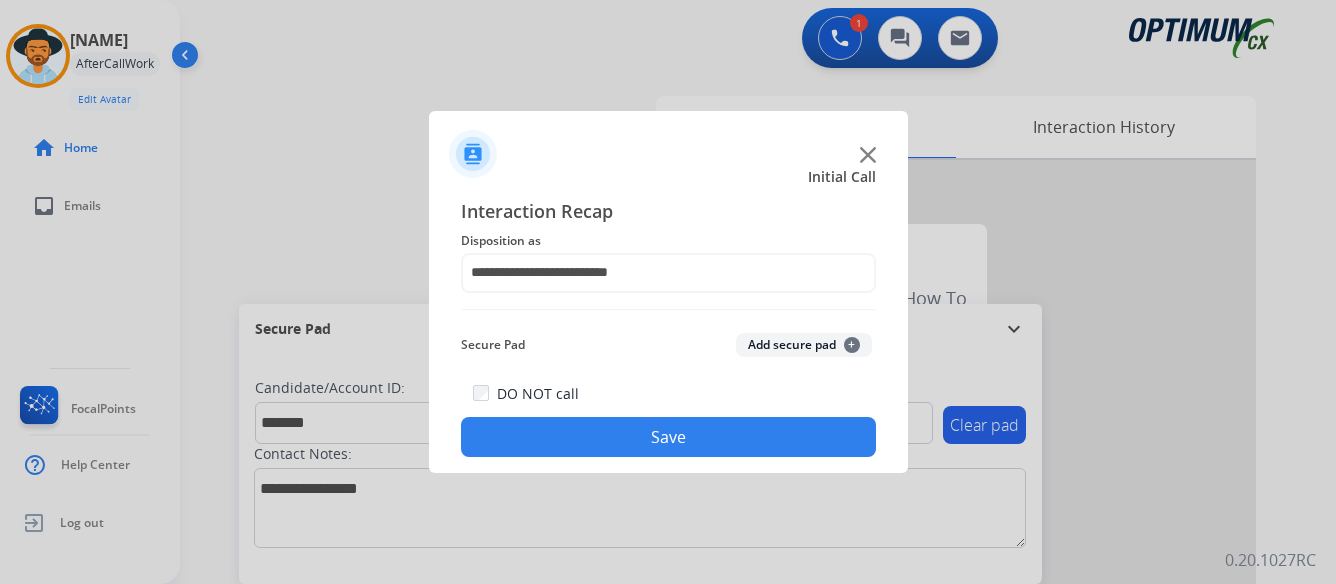 click on "Save" 